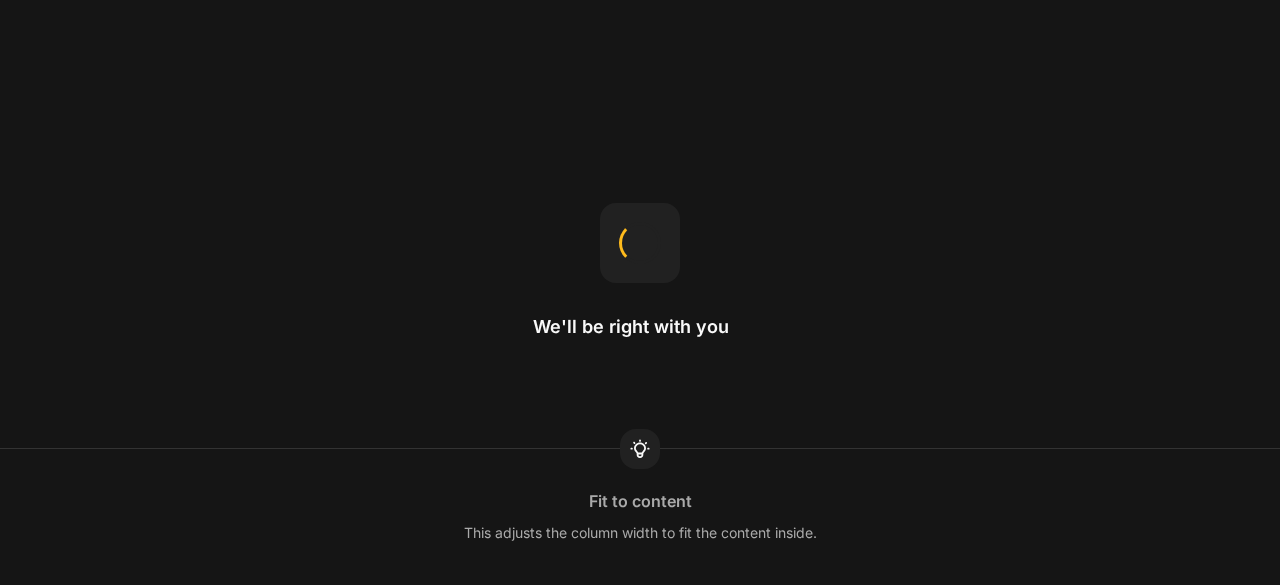scroll, scrollTop: 0, scrollLeft: 0, axis: both 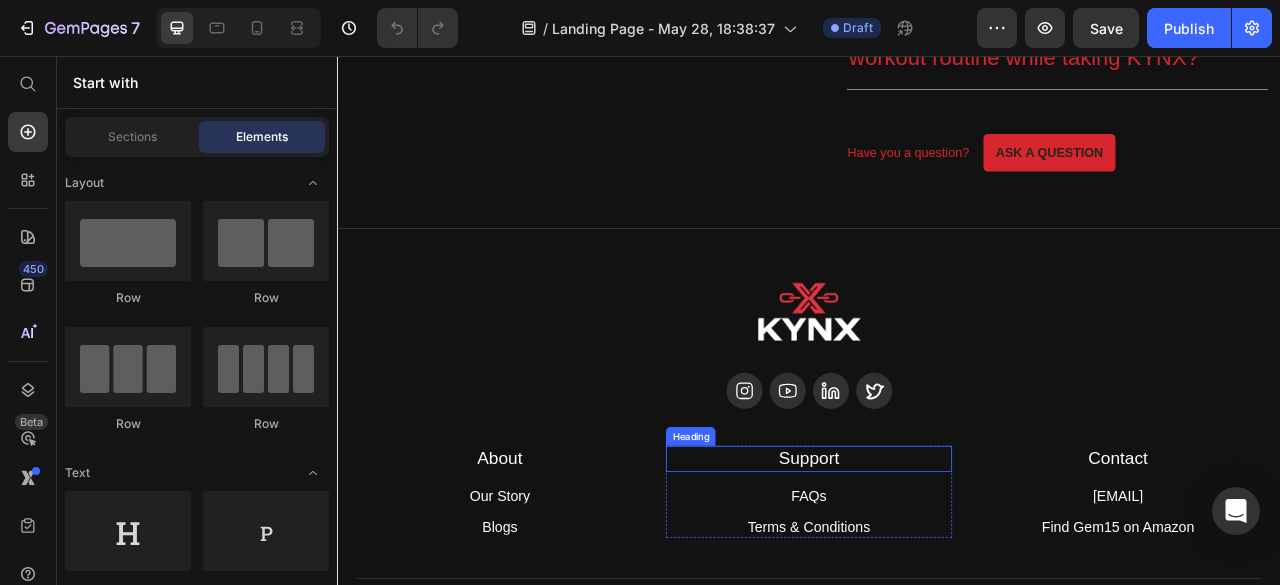 click on "Support" at bounding box center (936, 568) 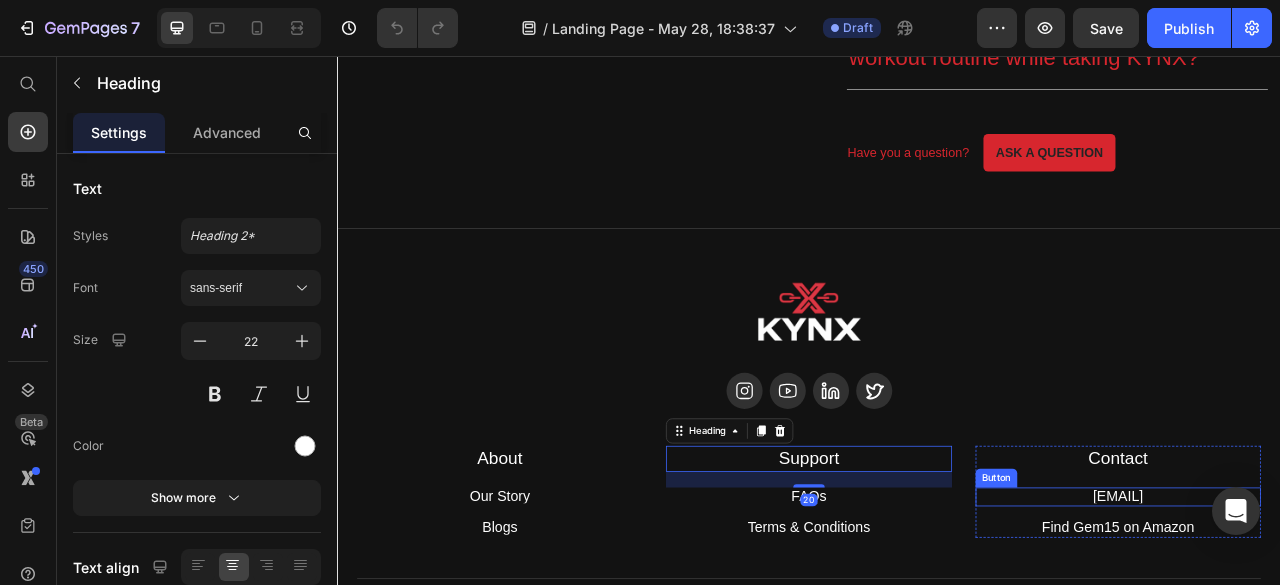click on "hey@trygem15.com Button" at bounding box center [1330, 617] 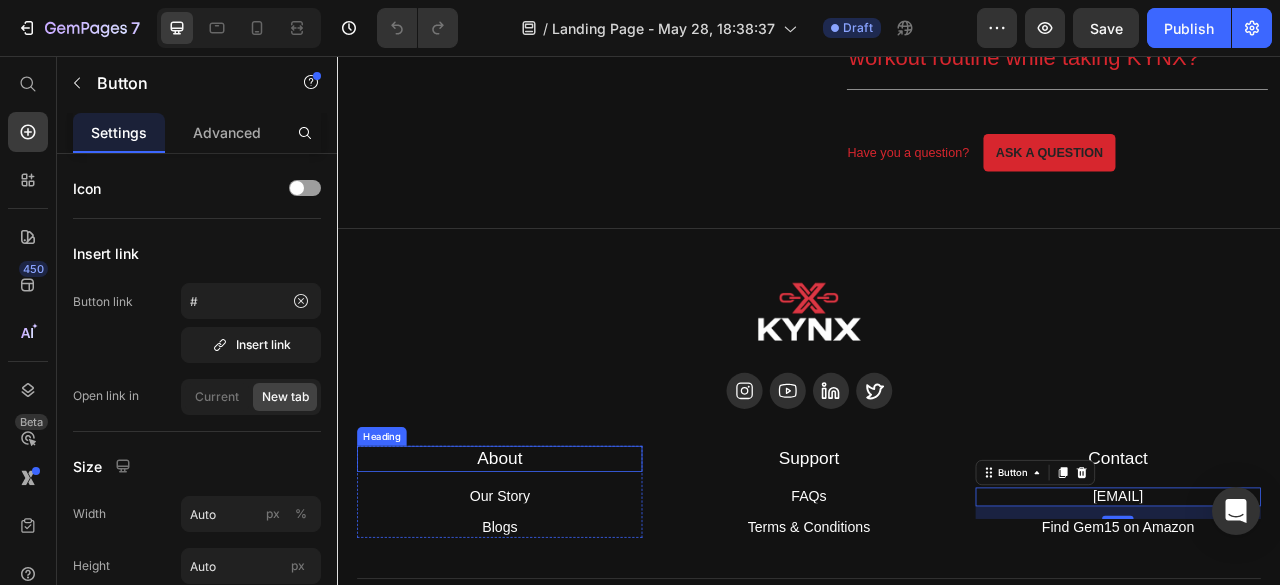 click on "About" at bounding box center [543, 568] 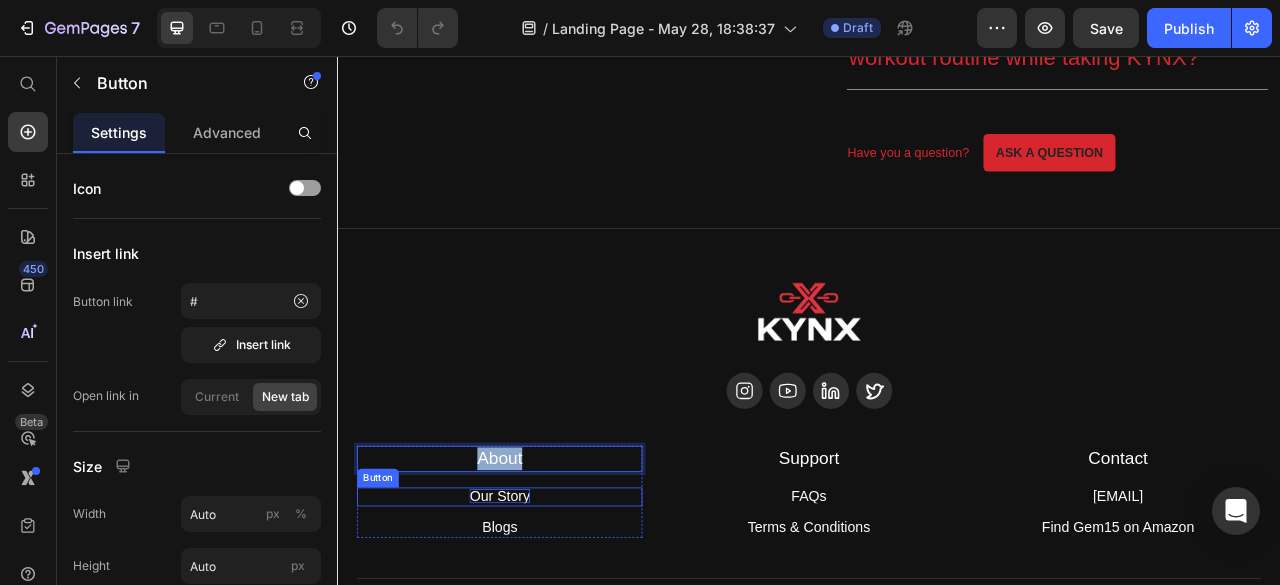 click on "Our Story" at bounding box center (543, 616) 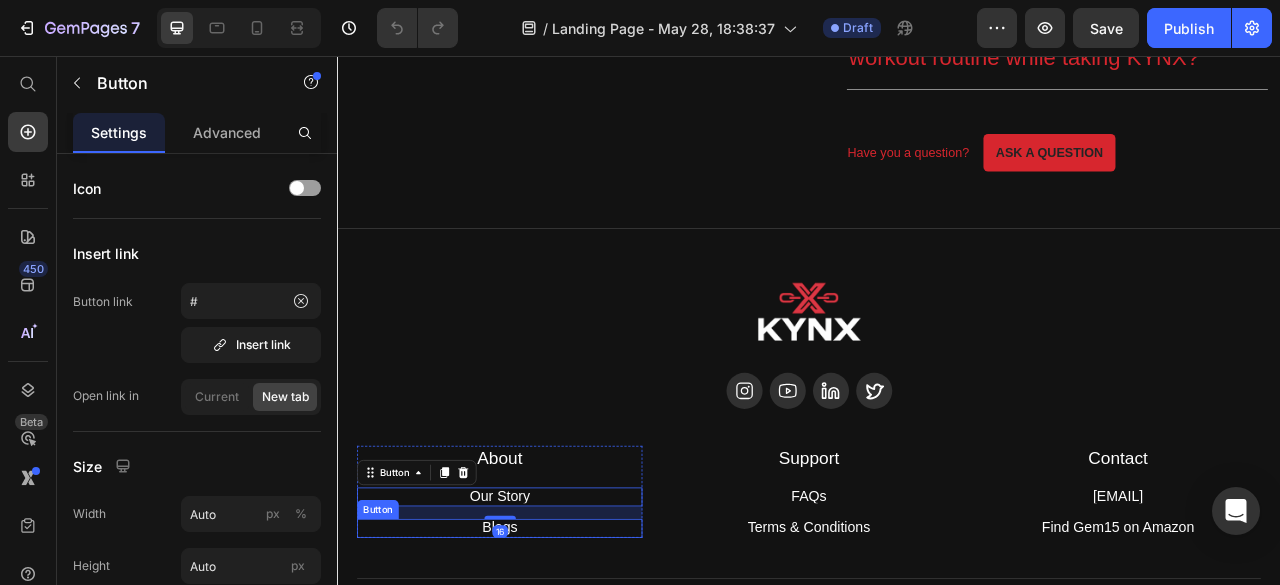 click on "Blogs Button" at bounding box center [543, 657] 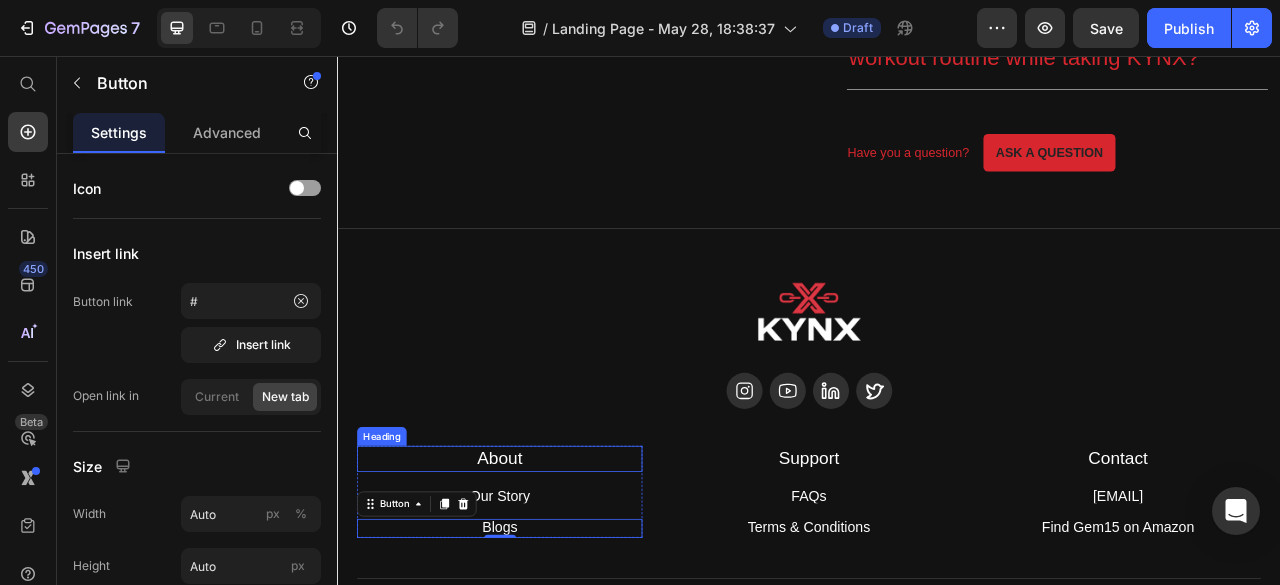 click on "About" at bounding box center (543, 568) 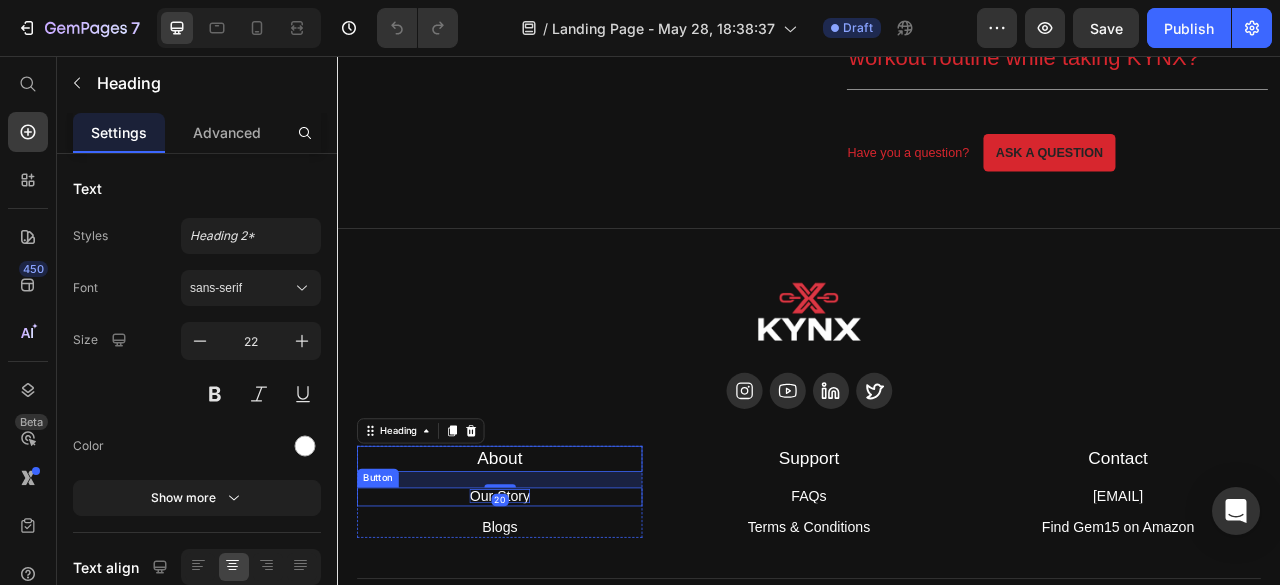 click on "Our Story" at bounding box center [543, 616] 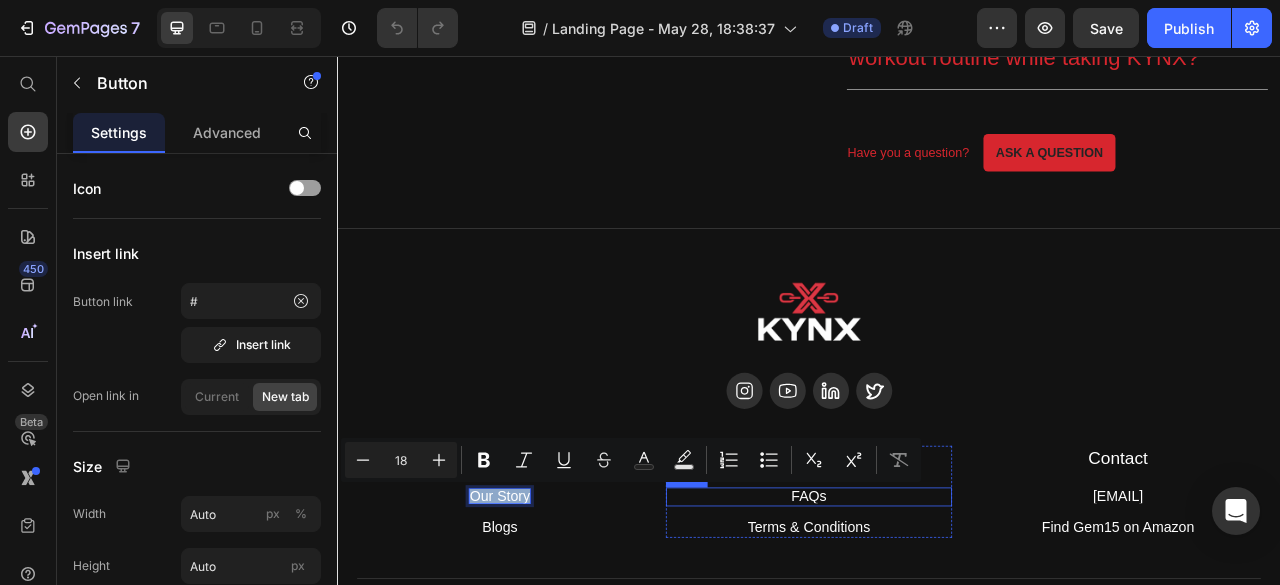 click on "FAQs Button" at bounding box center [936, 617] 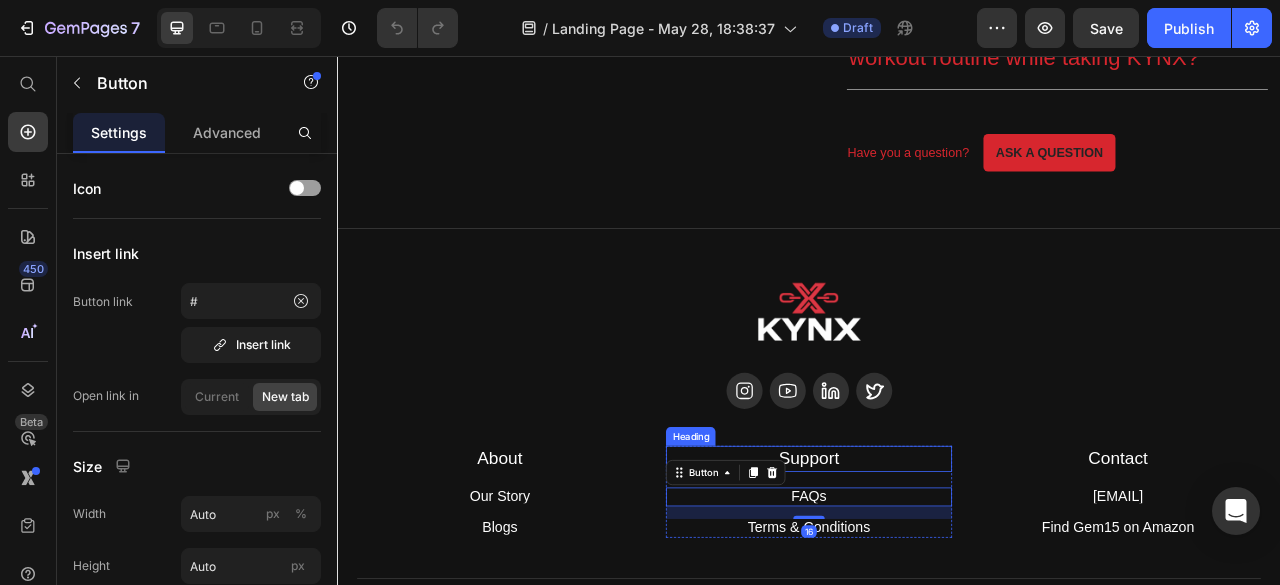 click on "Support" at bounding box center [936, 568] 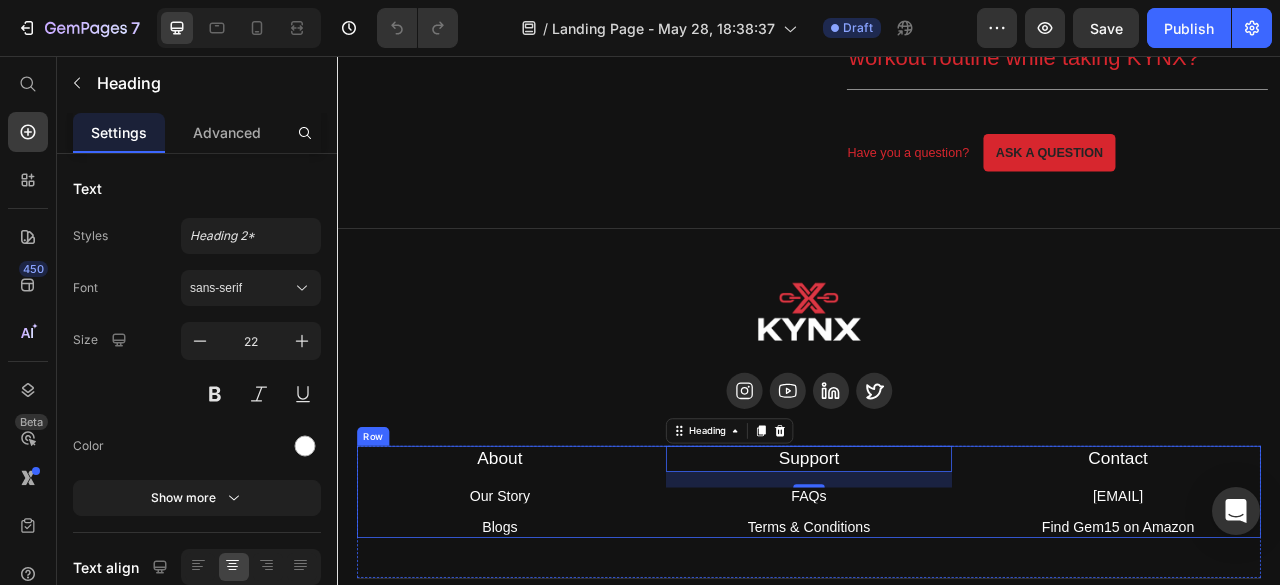 click on "About Heading Our Story Button Blogs Button Row Support Heading   20 FAQs Button Terms & Conditions Button Row Contact Heading hey@trygem15.com Button Find Gem15 on Amazon   Button Row Row" at bounding box center [937, 610] 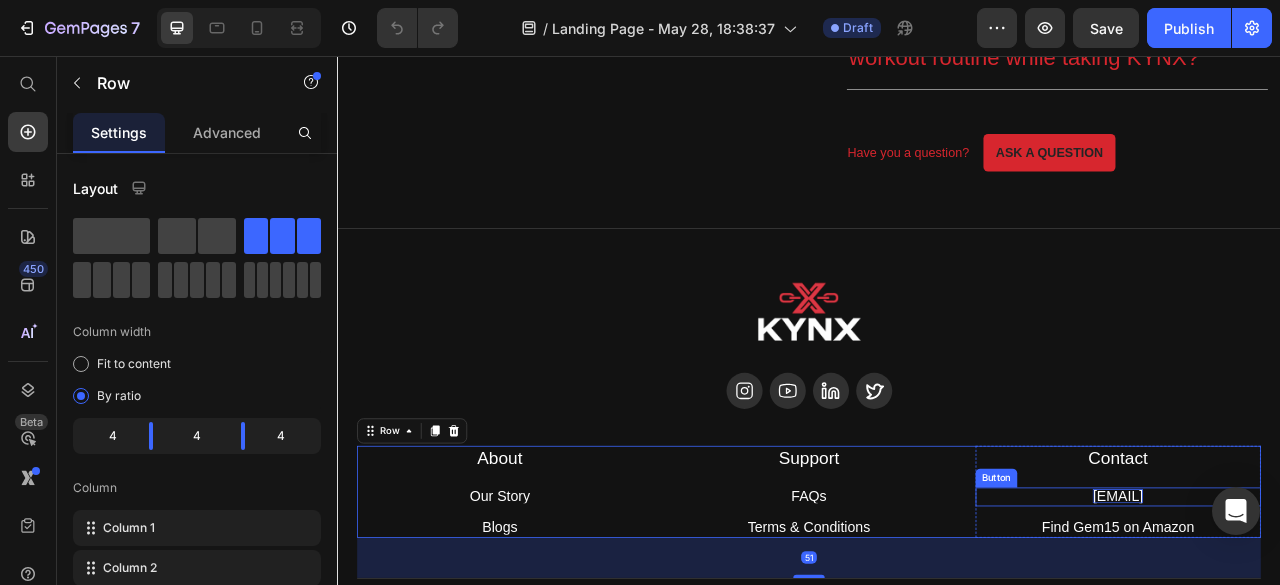 click on "hey@trygem15.com" at bounding box center (1330, 616) 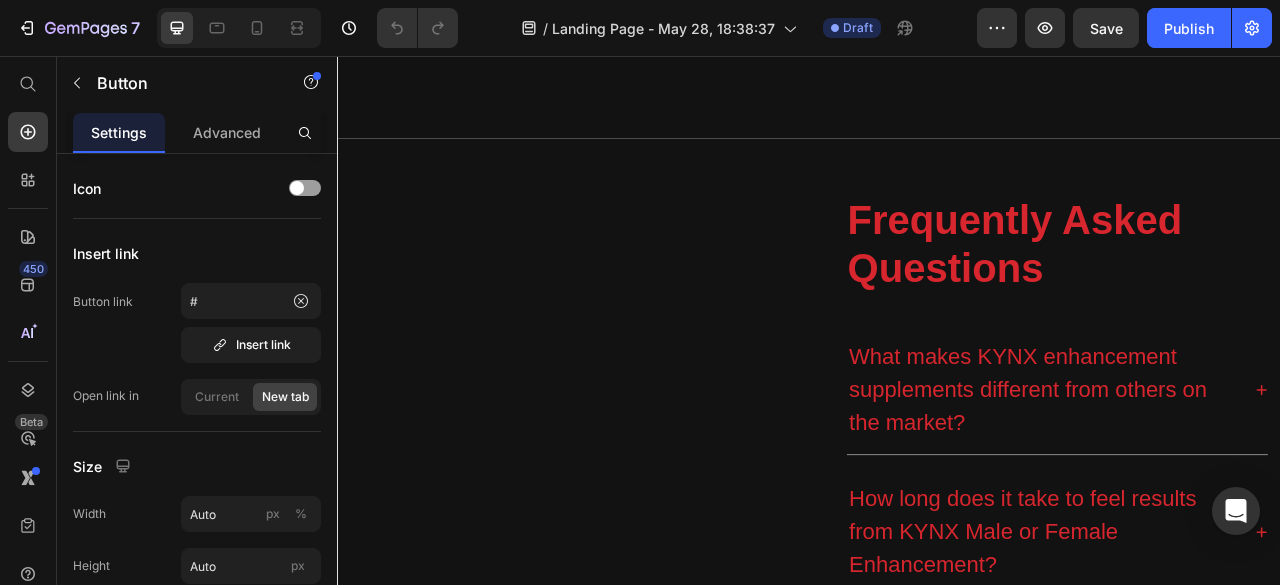scroll, scrollTop: 6746, scrollLeft: 0, axis: vertical 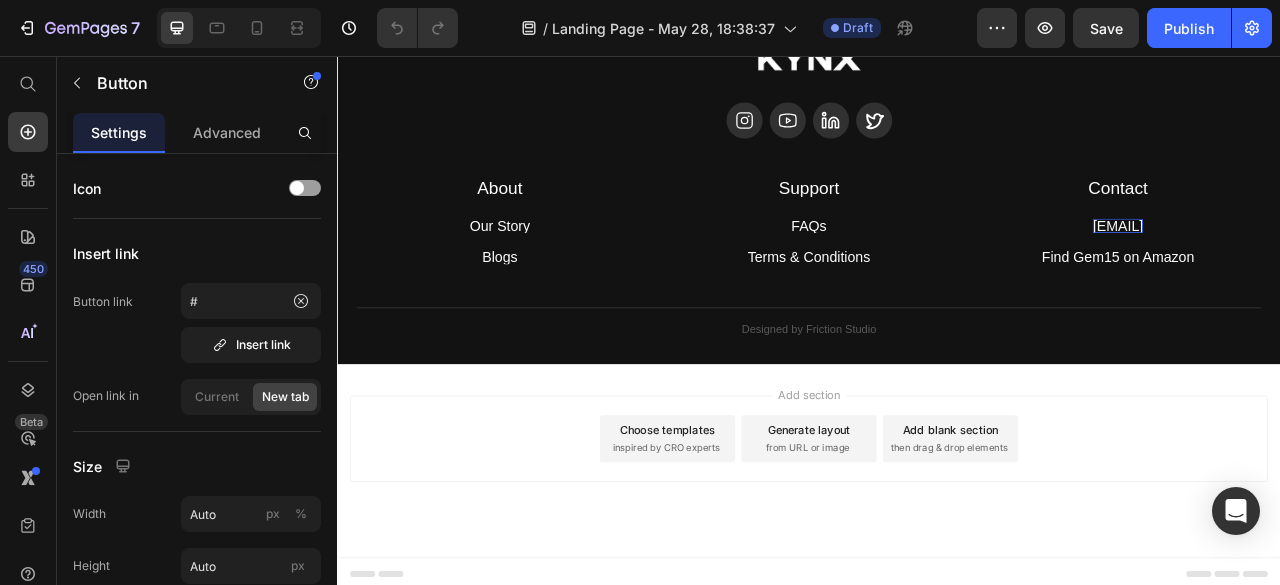 click on "hey@trygem15.com" at bounding box center (1330, 272) 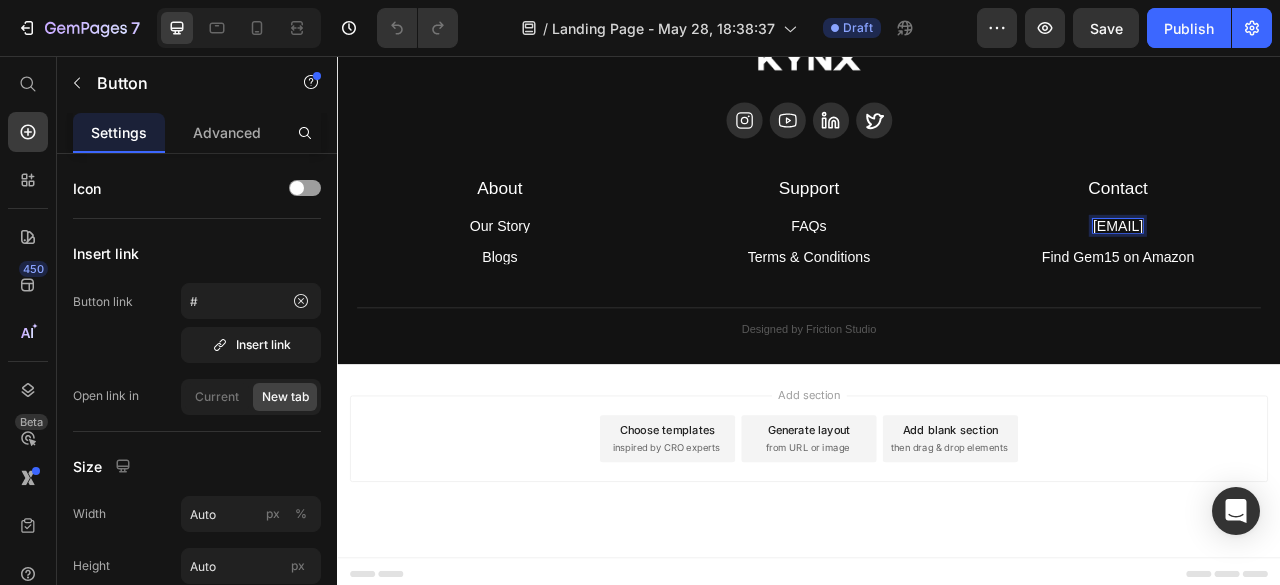 click on "hey@trygem15.com" at bounding box center [1330, 272] 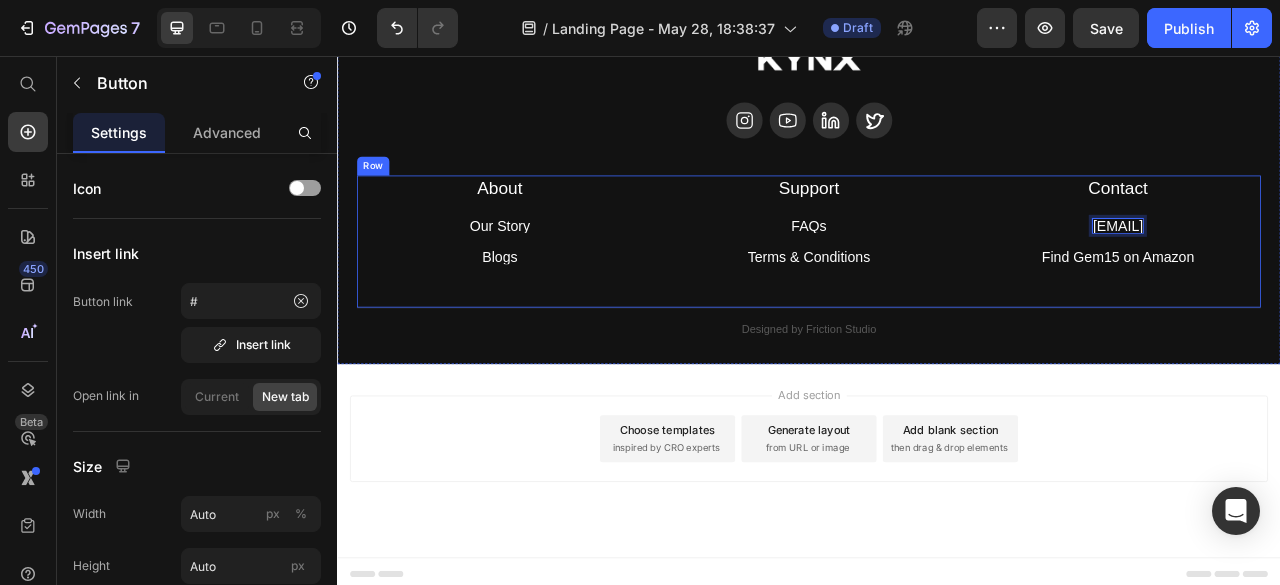 click on "About Heading Our Story Button Blogs Button Row Support Heading FAQs Button Terms & Conditions Button Row Contact Heading hello@kynyxessentials.com Button Find Gem15 on Amazon   Button Row Row" at bounding box center [937, 292] 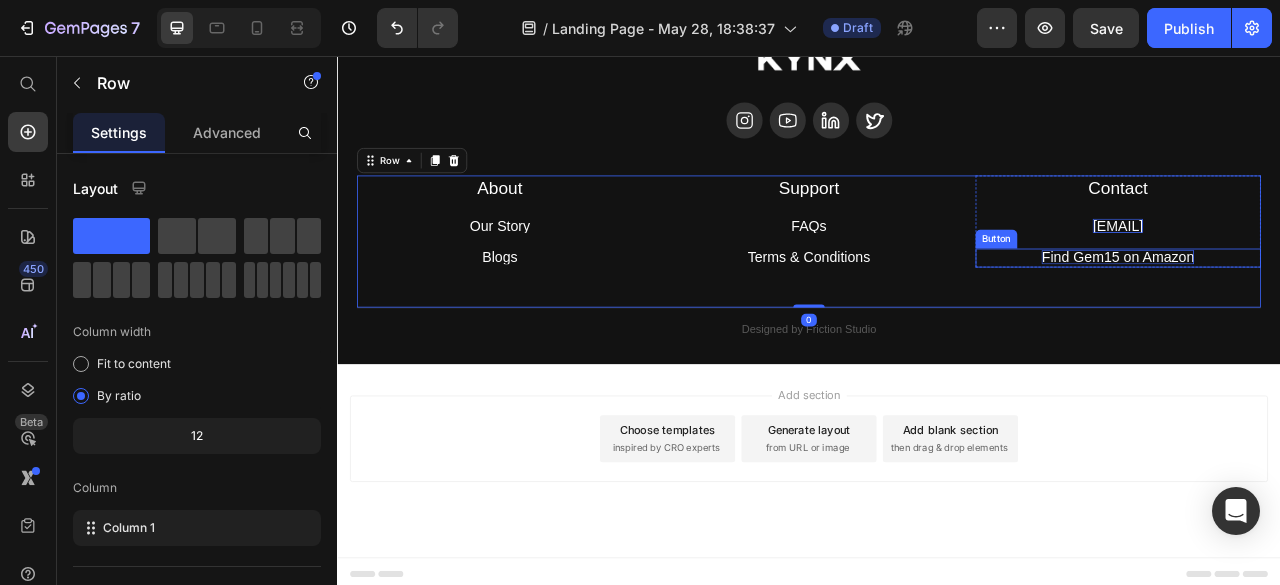 click on "Find Gem15 on Amazon" at bounding box center [1330, 312] 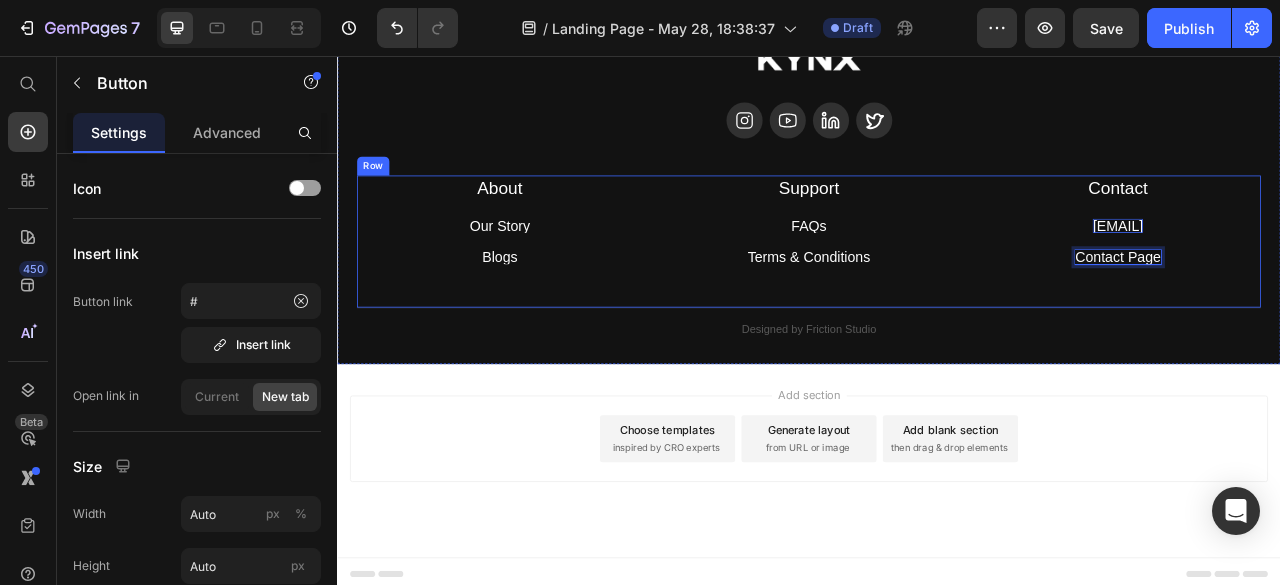 click on "About Heading Our Story Button Blogs Button Row Support Heading FAQs Button Terms & Conditions Button Row Contact Heading hello@kynyxessentials.com Button Contact Page Button   0 Row Row" at bounding box center [937, 292] 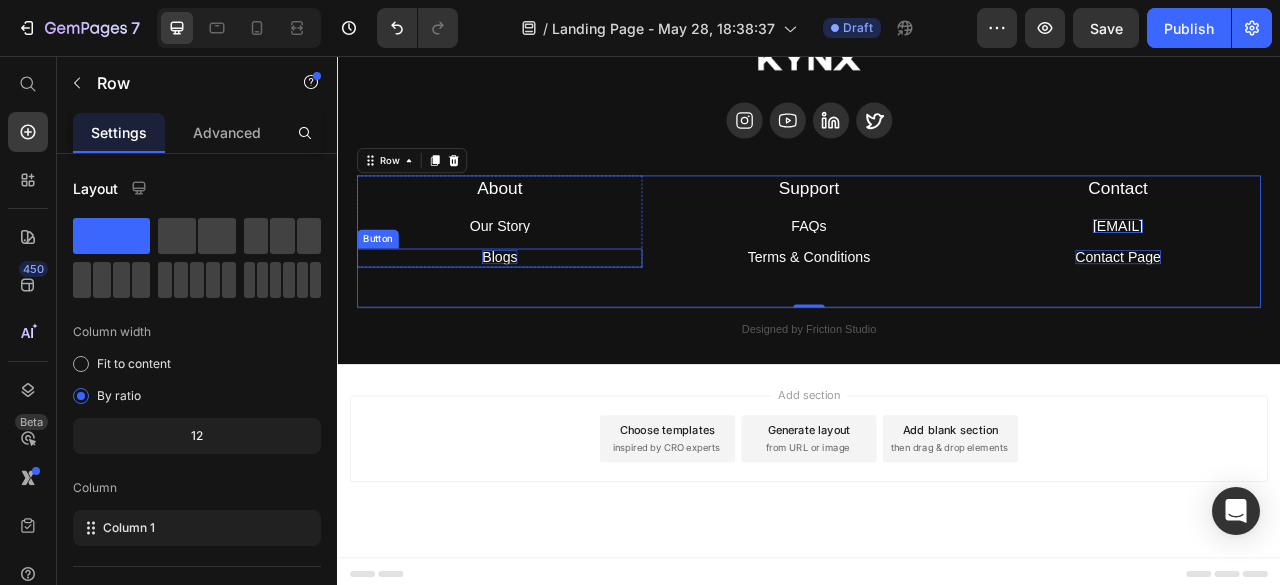 click on "Blogs" at bounding box center [543, 312] 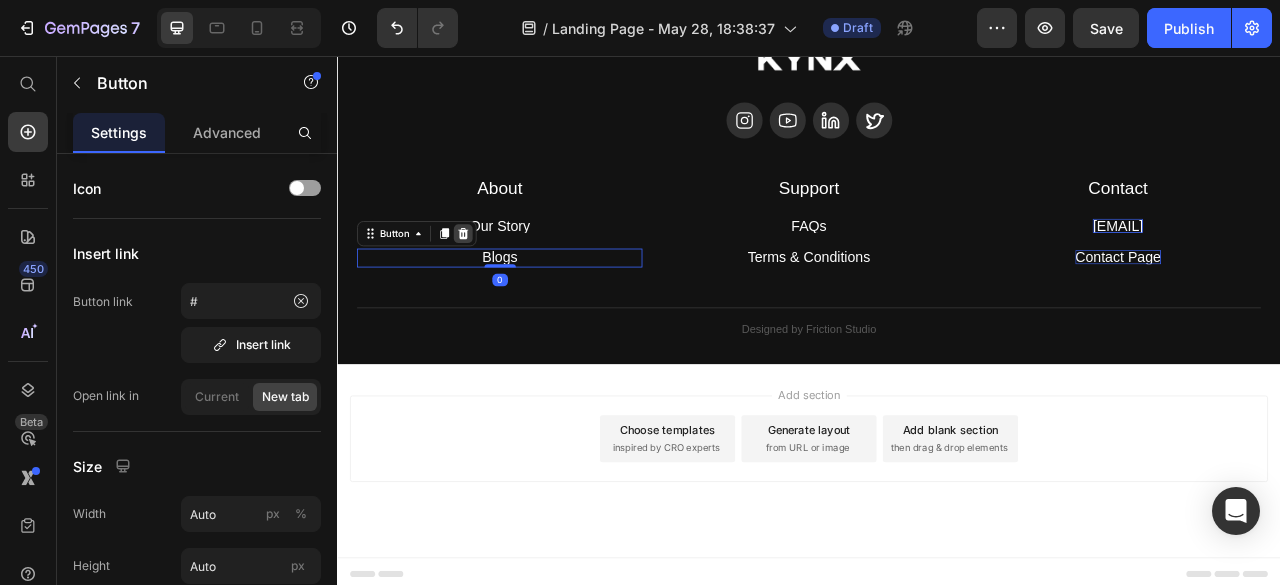 click at bounding box center [497, 282] 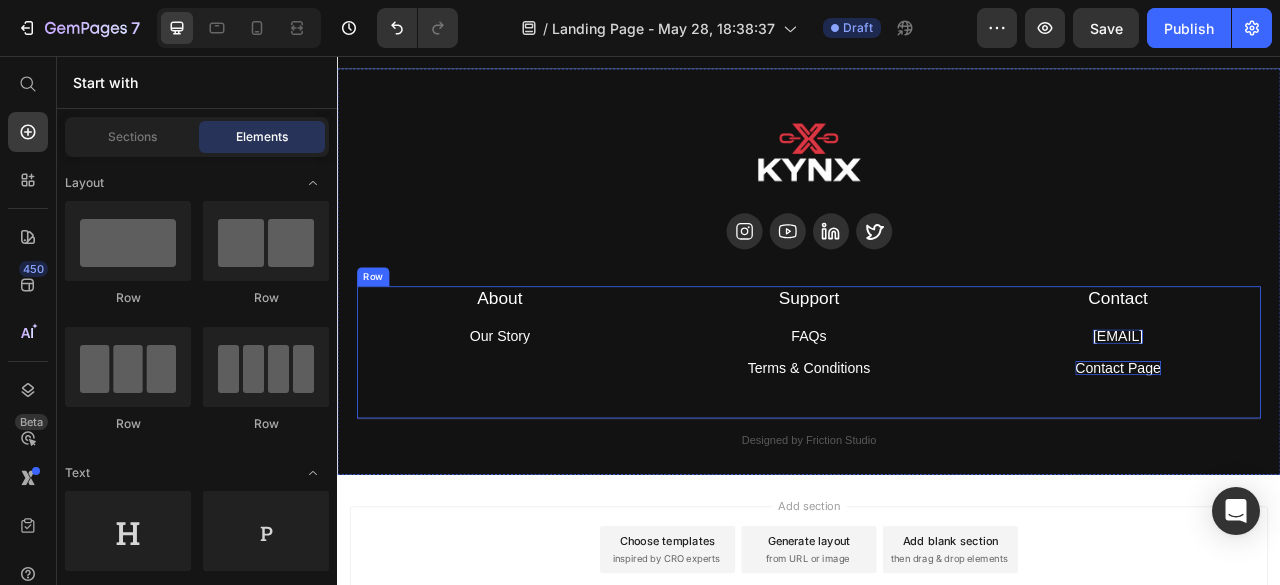 scroll, scrollTop: 6604, scrollLeft: 0, axis: vertical 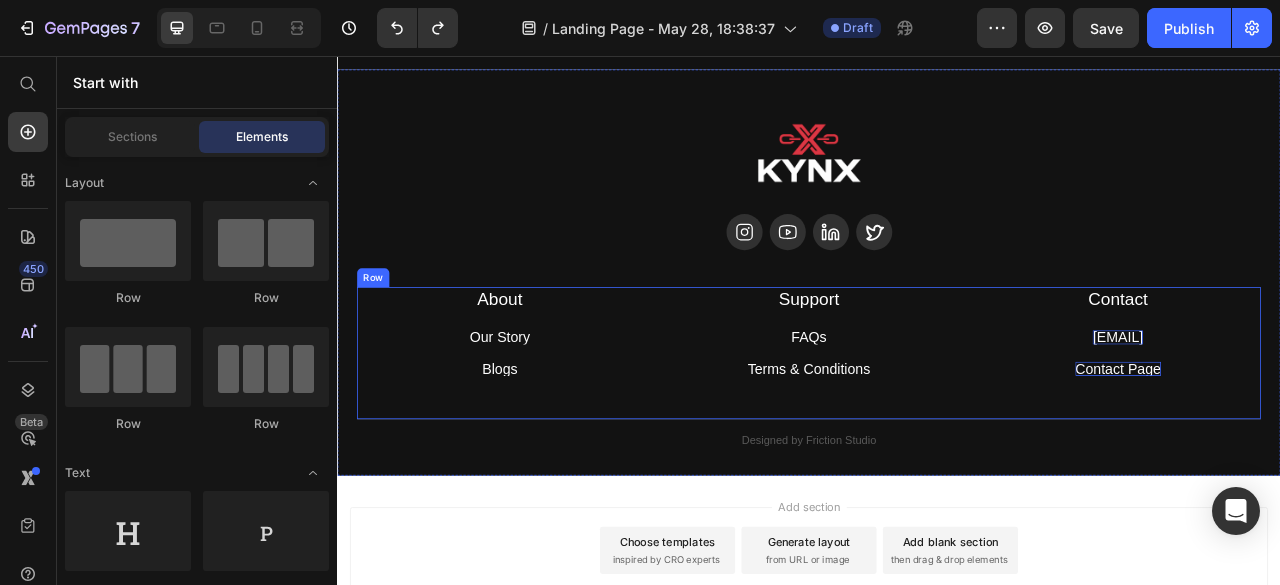 click on "About Heading Our Story Button Blogs Button Row Support Heading FAQs Button Terms & Conditions Button Row Contact Heading hello@kynyxessentials.com Button Contact Page Button Row Row" at bounding box center [937, 434] 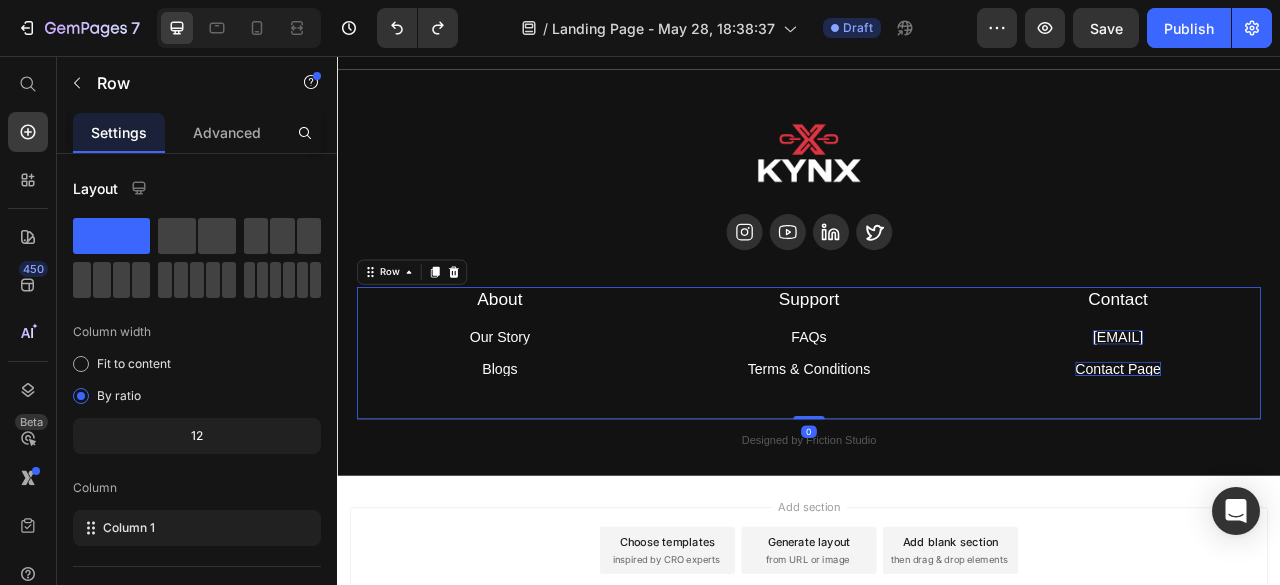 click on "About Heading Our Story Button Blogs Button Row Support Heading FAQs Button Terms & Conditions Button Row Contact Heading hello@kynyxessentials.com Button Contact Page Button Row Row" at bounding box center [937, 434] 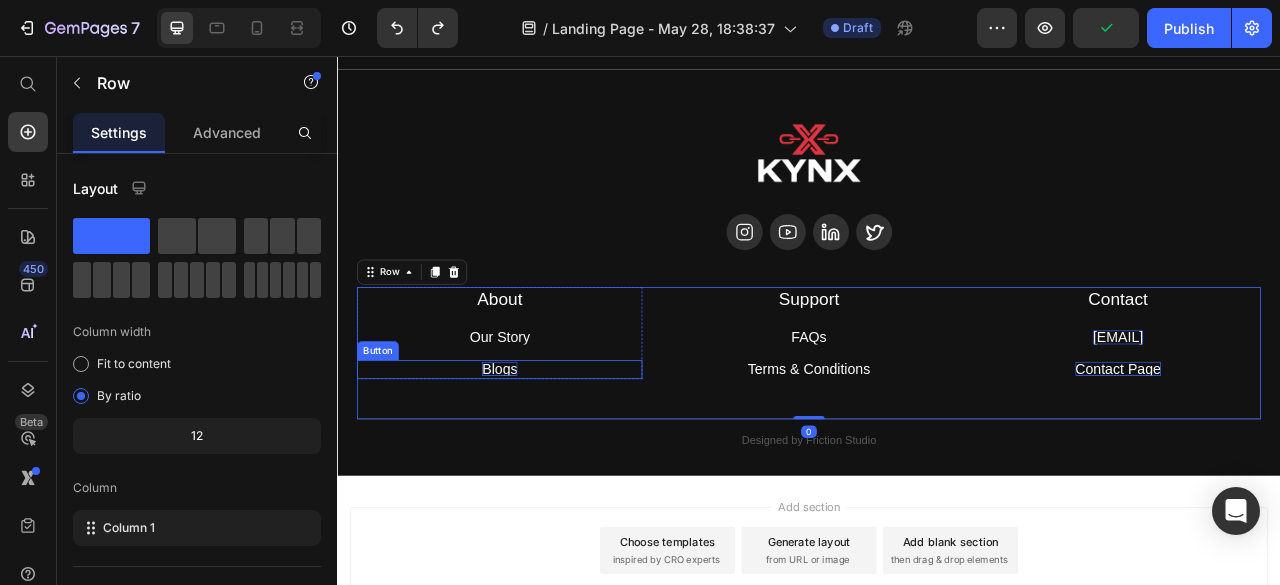 click on "Blogs" at bounding box center [543, 454] 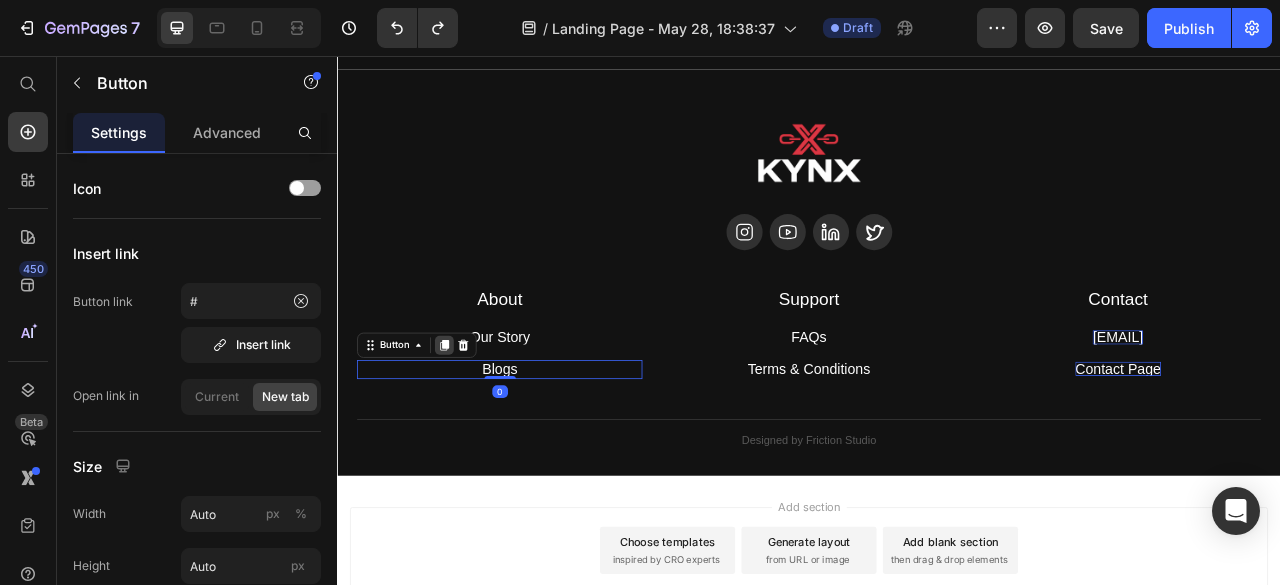 click 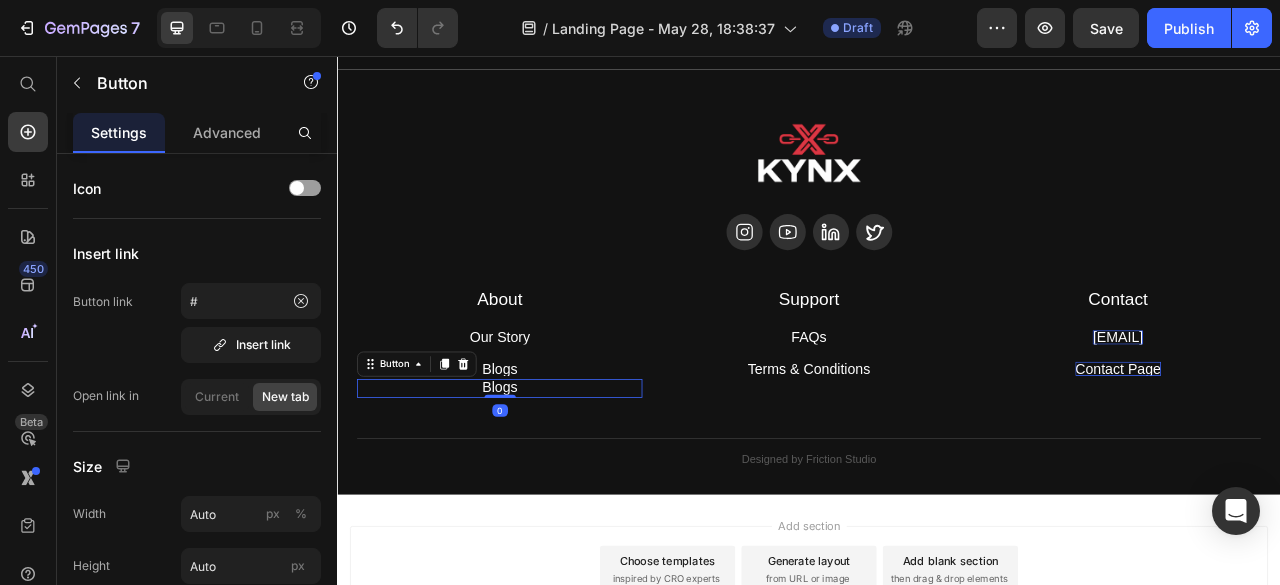 drag, startPoint x: 607, startPoint y: 473, endPoint x: 647, endPoint y: 525, distance: 65.60488 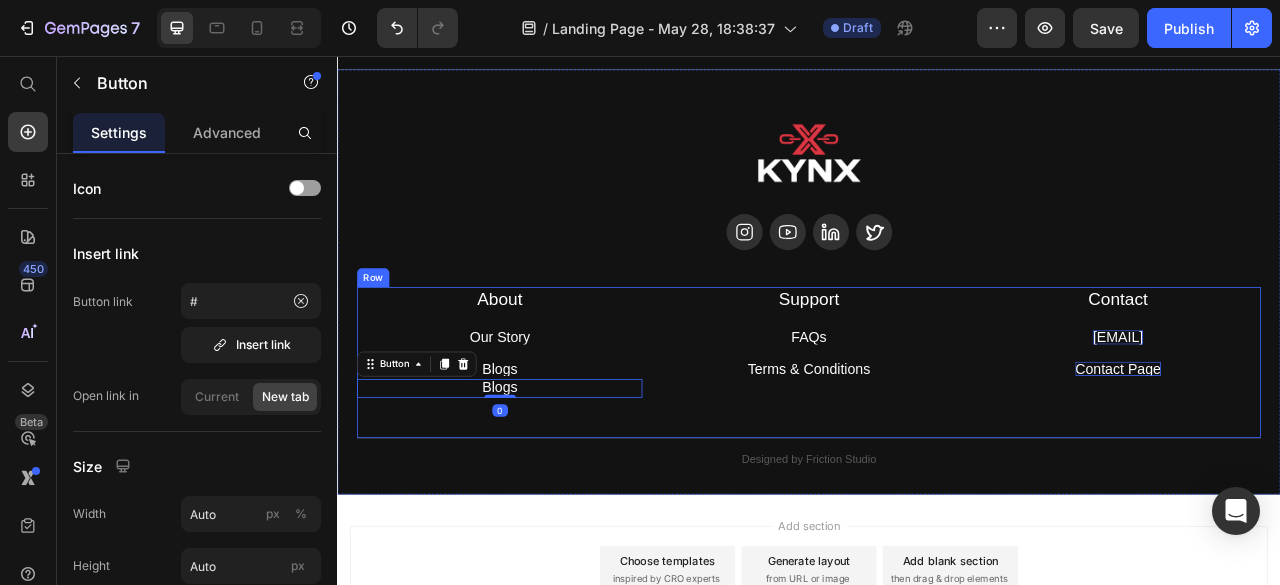 click on "About Heading Our Story Button Blogs Button Blogs Button   0 Row Support Heading FAQs Button Terms & Conditions Button Row Contact Heading hello@kynyxessentials.com Button Contact Page Button Row Row" at bounding box center [937, 446] 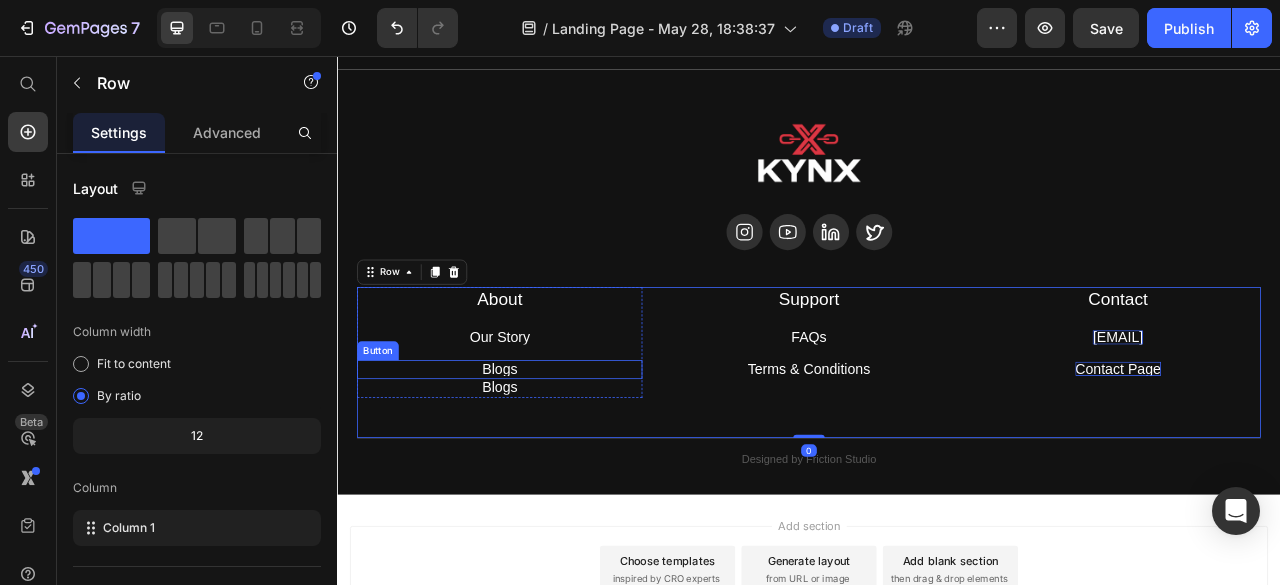 click on "Blogs" at bounding box center (543, 454) 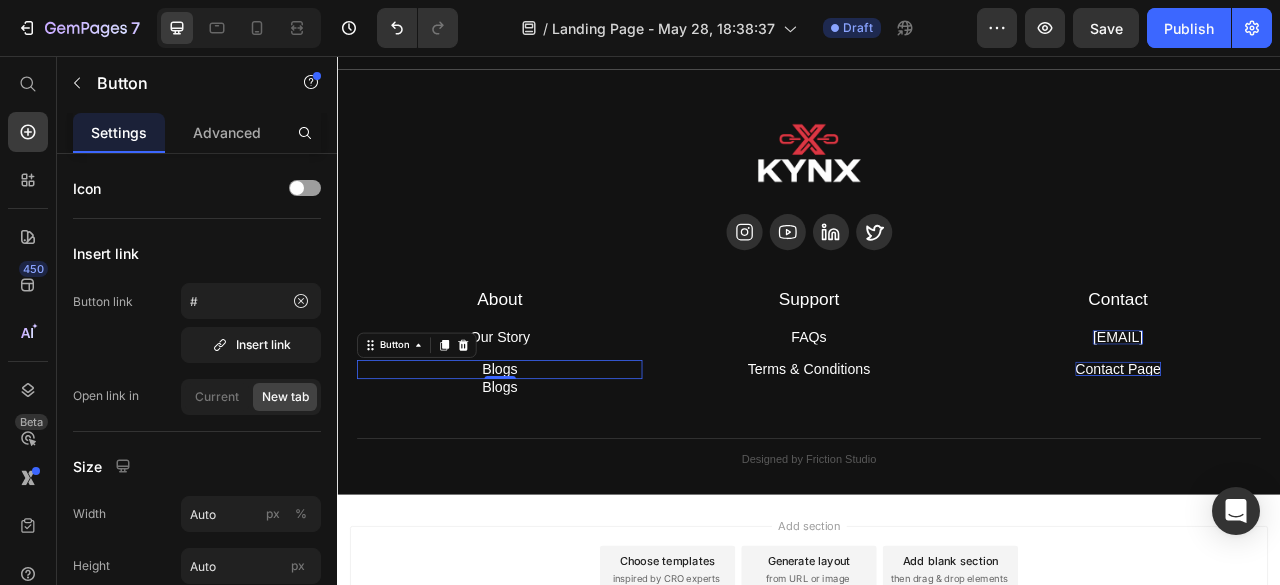 click on "Blogs Button   0" at bounding box center [543, 455] 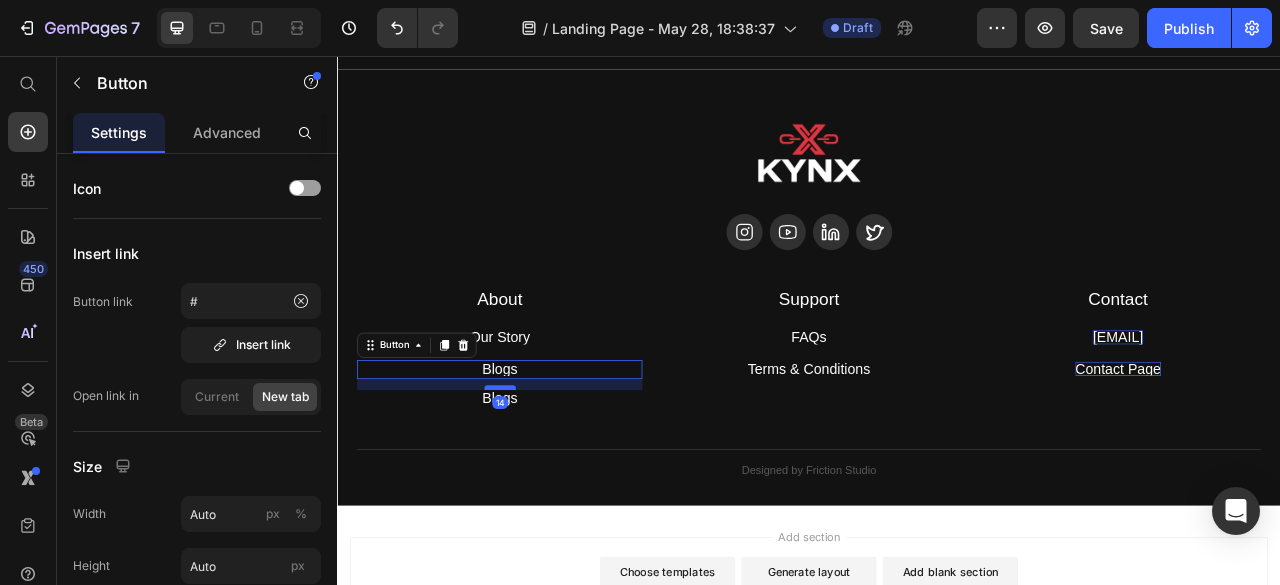 drag, startPoint x: 541, startPoint y: 458, endPoint x: 542, endPoint y: 472, distance: 14.035668 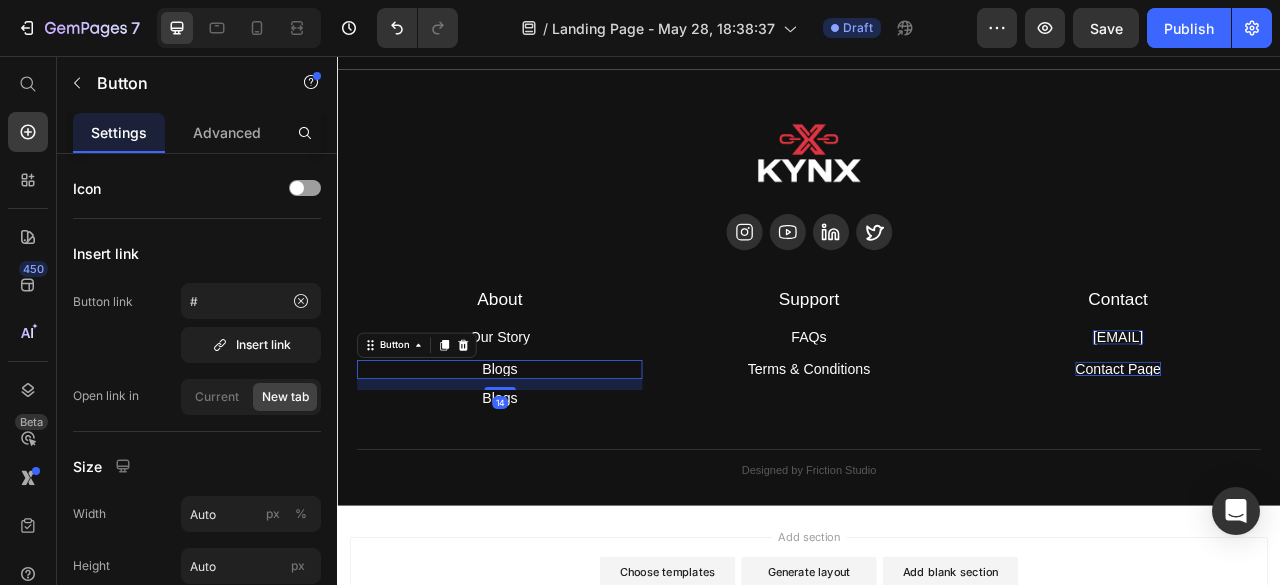 click on "About Heading Our Story Button Blogs Button   14 Blogs Button Row Support Heading FAQs Button Terms & Conditions Button Row Contact Heading hello@kynyxessentials.com Button Contact Page Button Row Row" at bounding box center [937, 453] 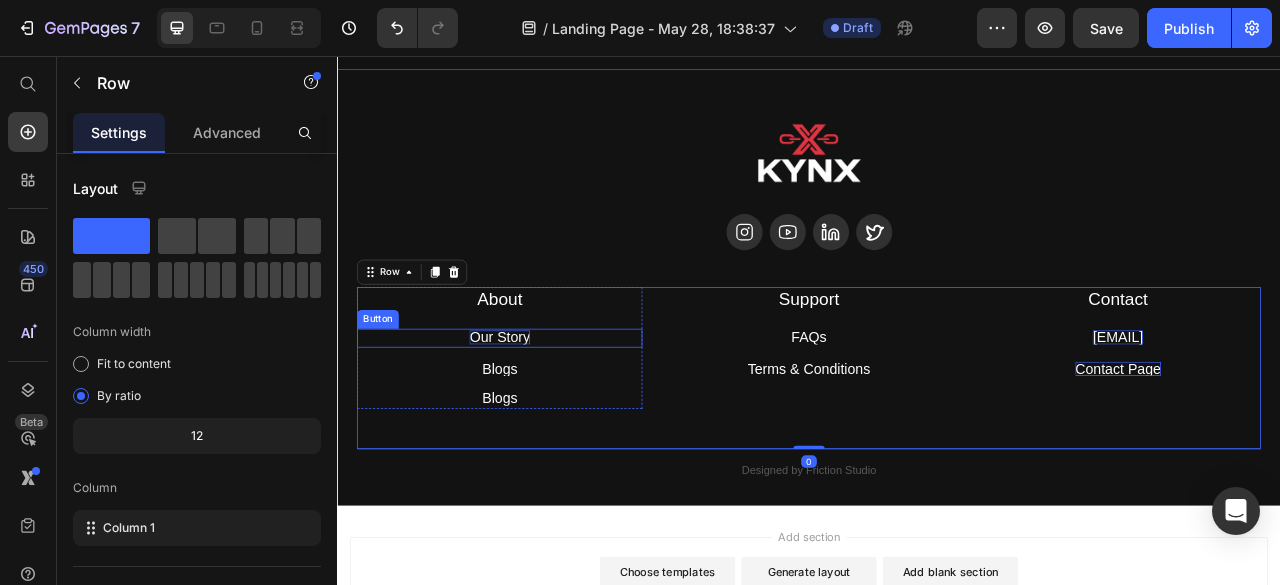 click on "Our Story" at bounding box center (543, 414) 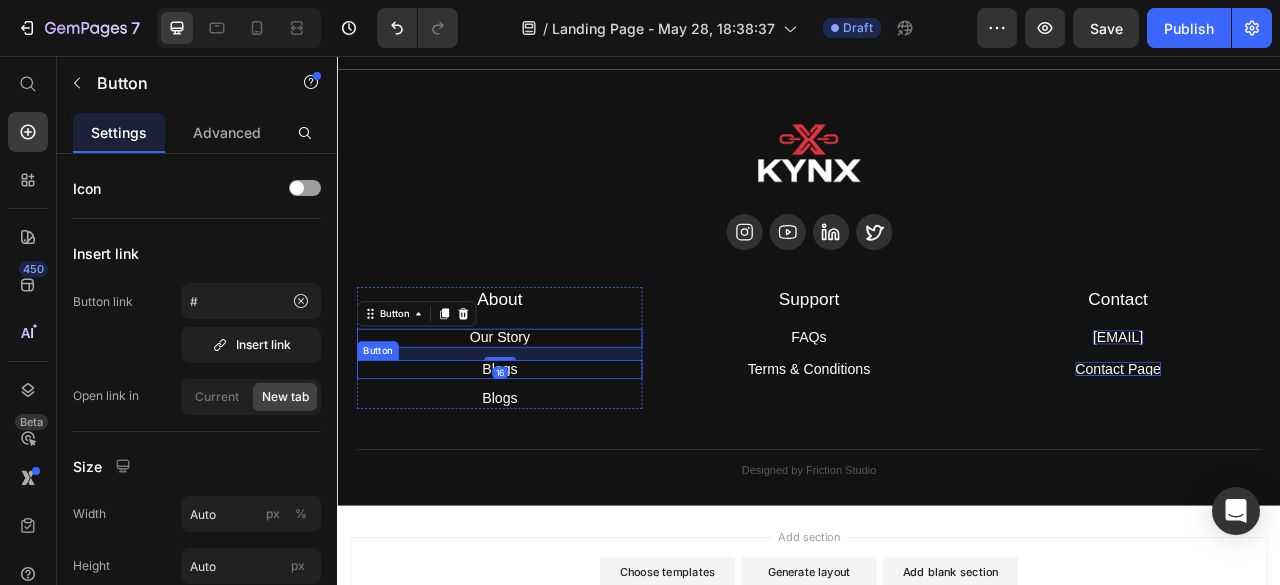 click on "Blogs Button" at bounding box center (543, 455) 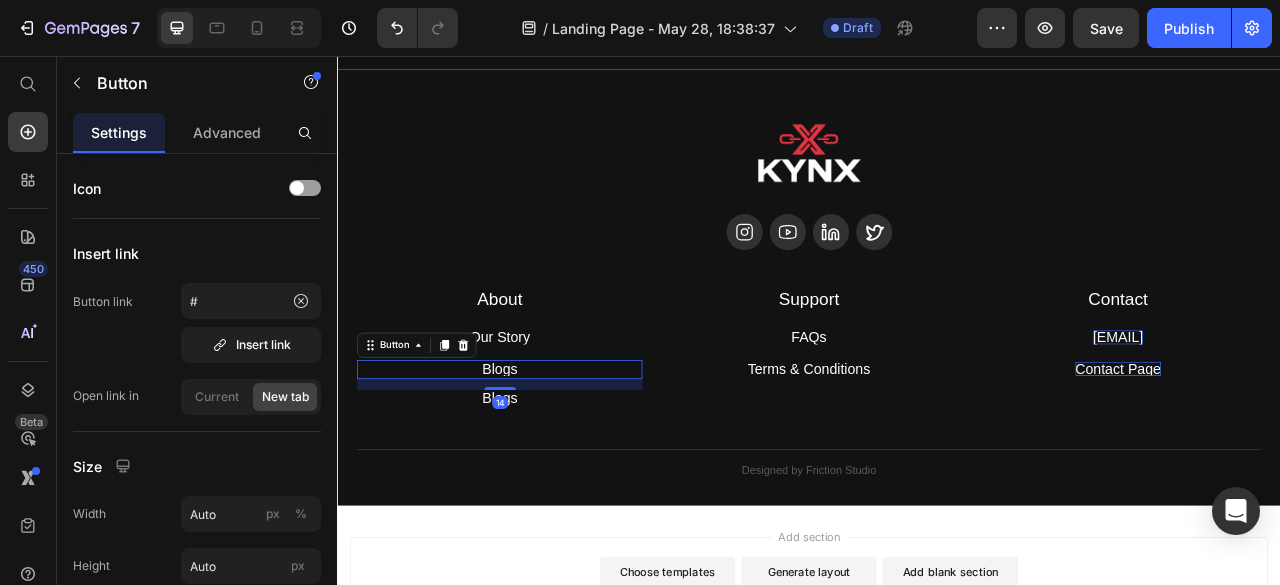 click on "Blogs Button   14" at bounding box center [543, 455] 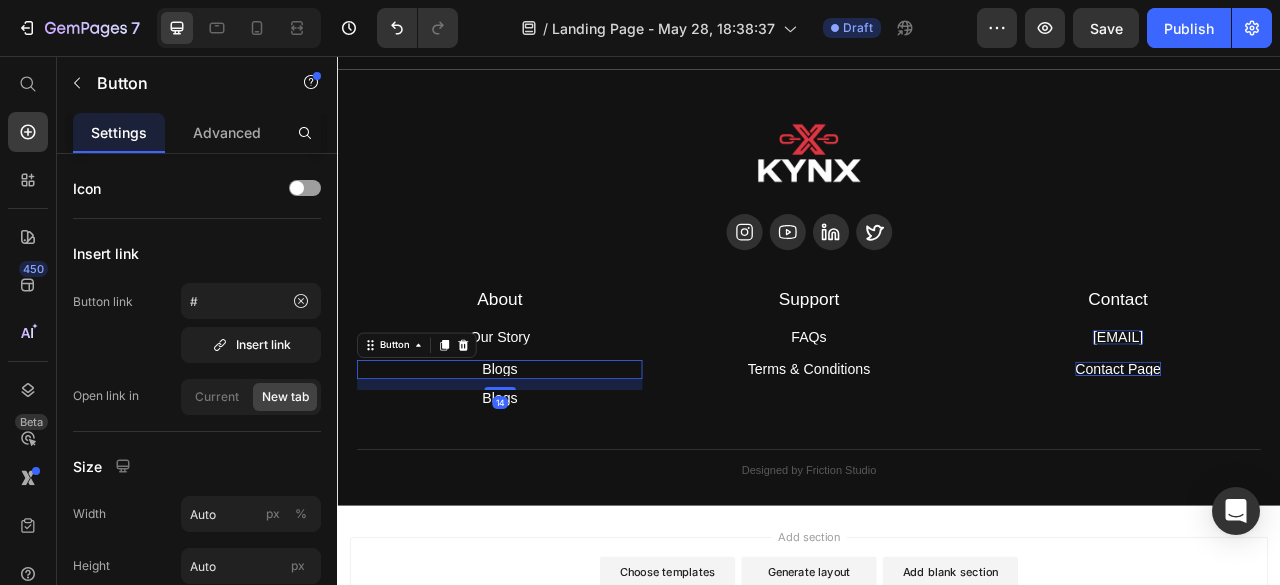 click on "14" at bounding box center [543, 474] 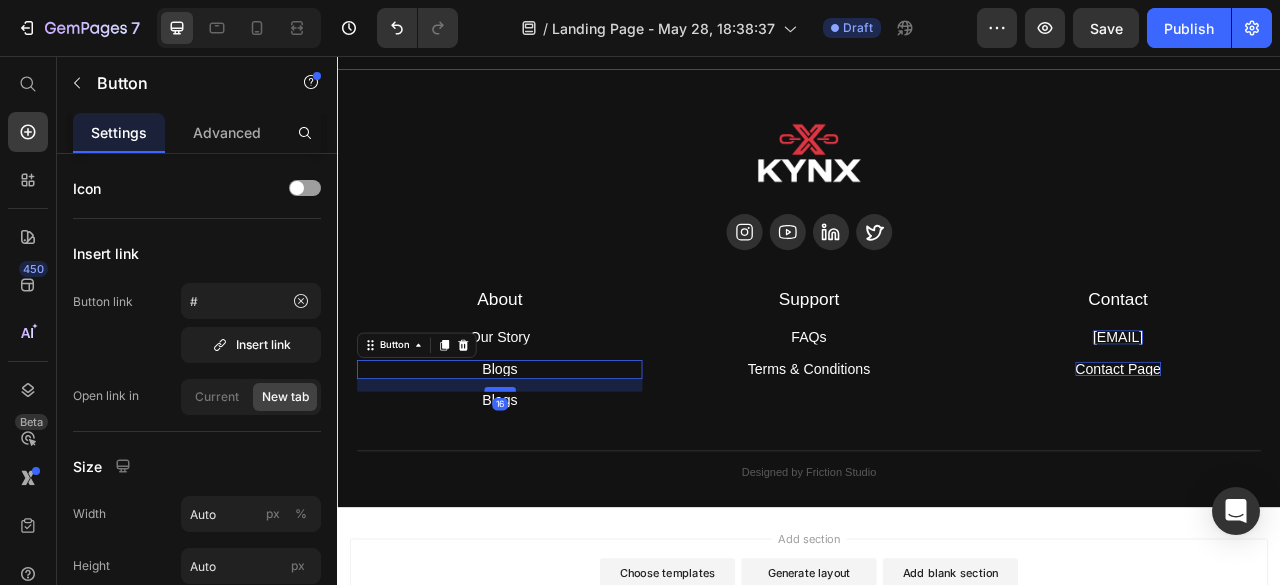 click at bounding box center [544, 480] 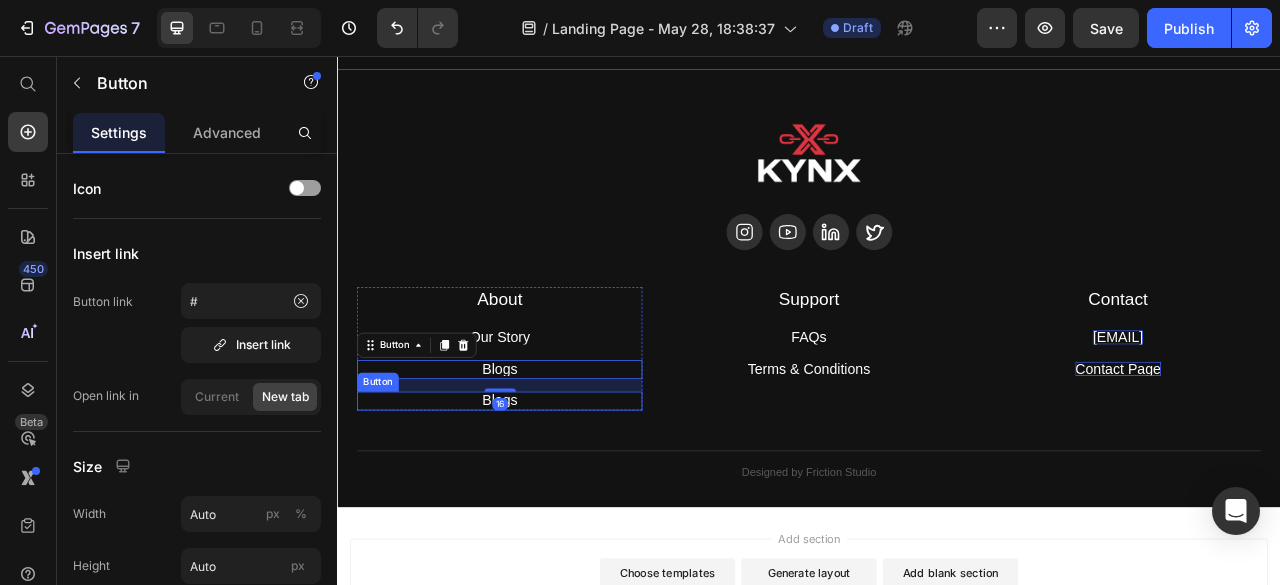 click on "Blogs Button" at bounding box center [543, 495] 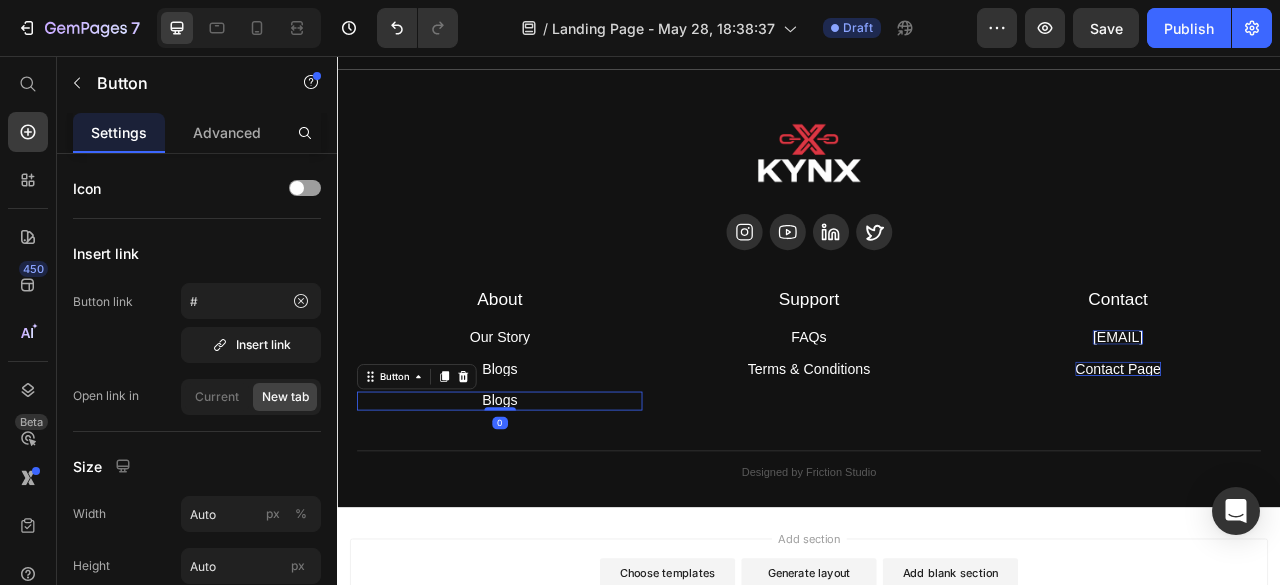 click on "Blogs Button   0" at bounding box center [543, 495] 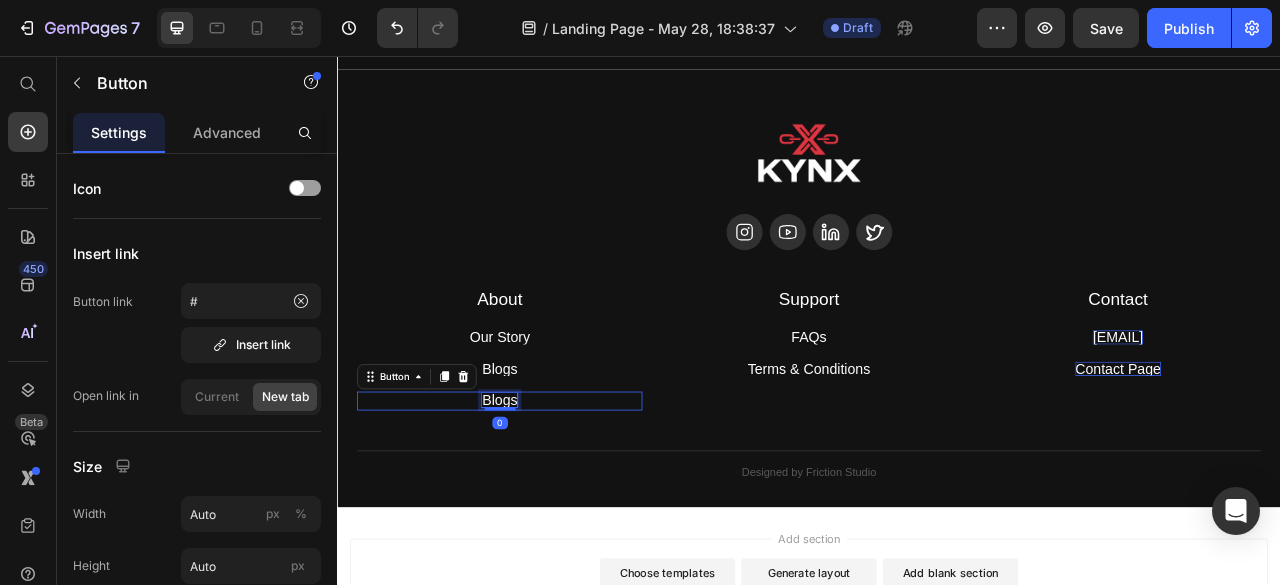 click on "Blogs" at bounding box center [543, 494] 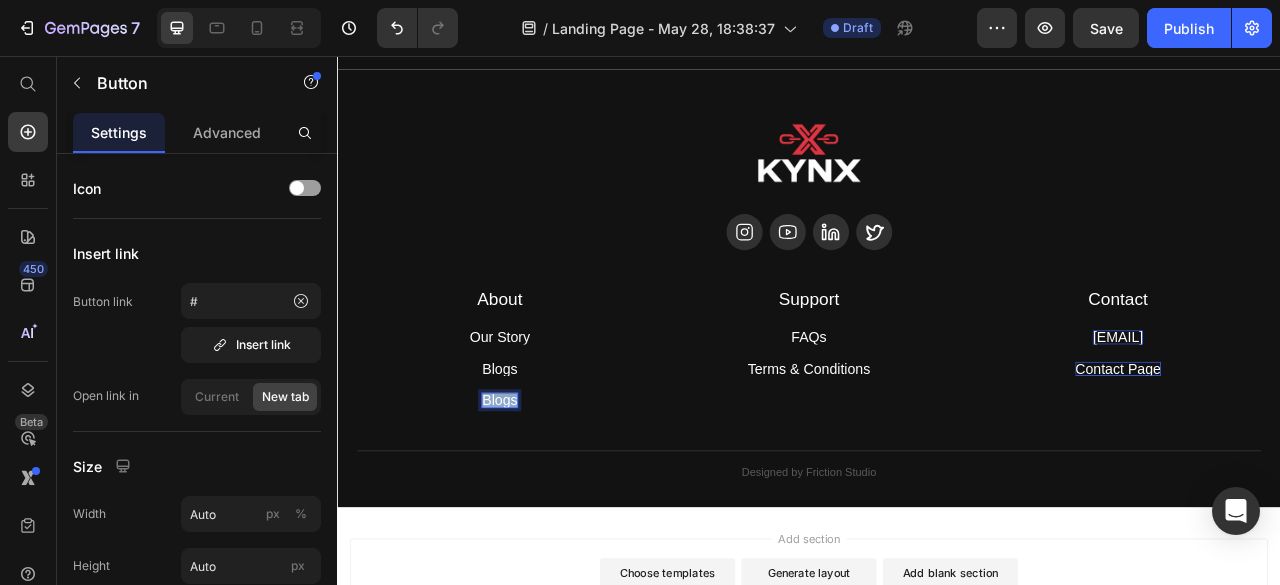click on "Blogs" at bounding box center [543, 494] 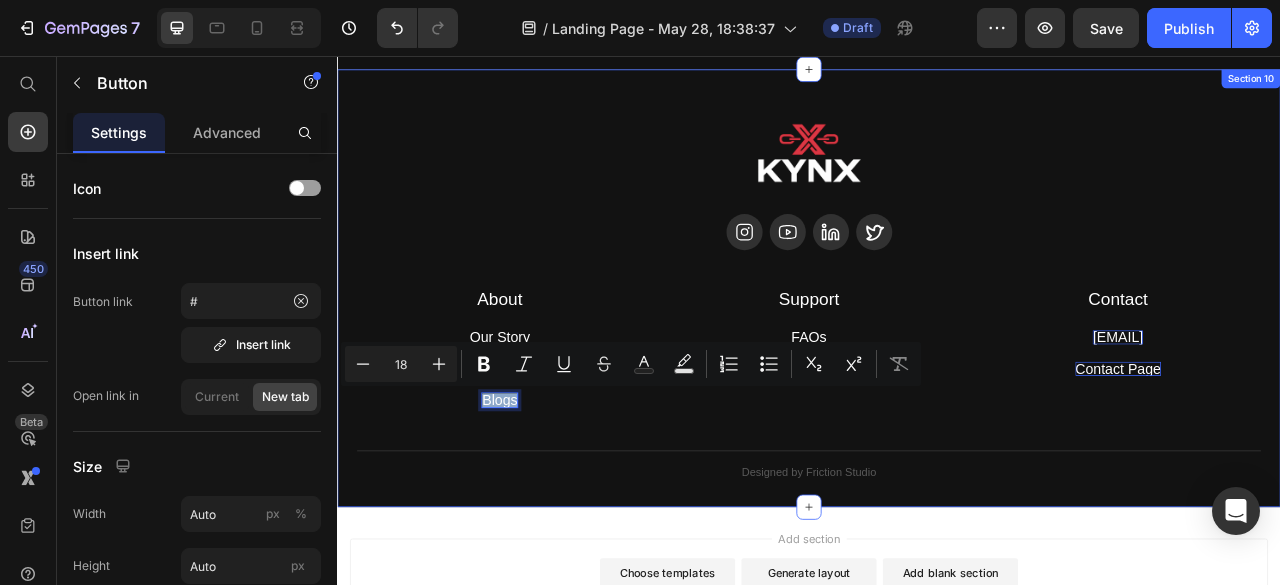 drag, startPoint x: 685, startPoint y: 302, endPoint x: 597, endPoint y: 428, distance: 153.68799 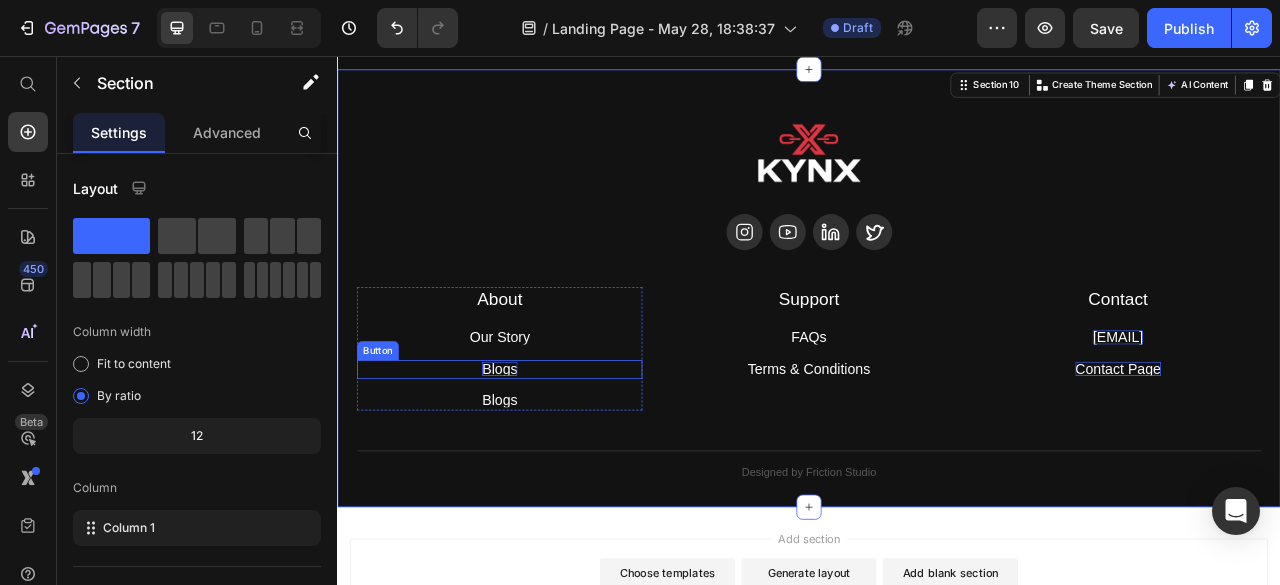 click on "Blogs" at bounding box center (543, 454) 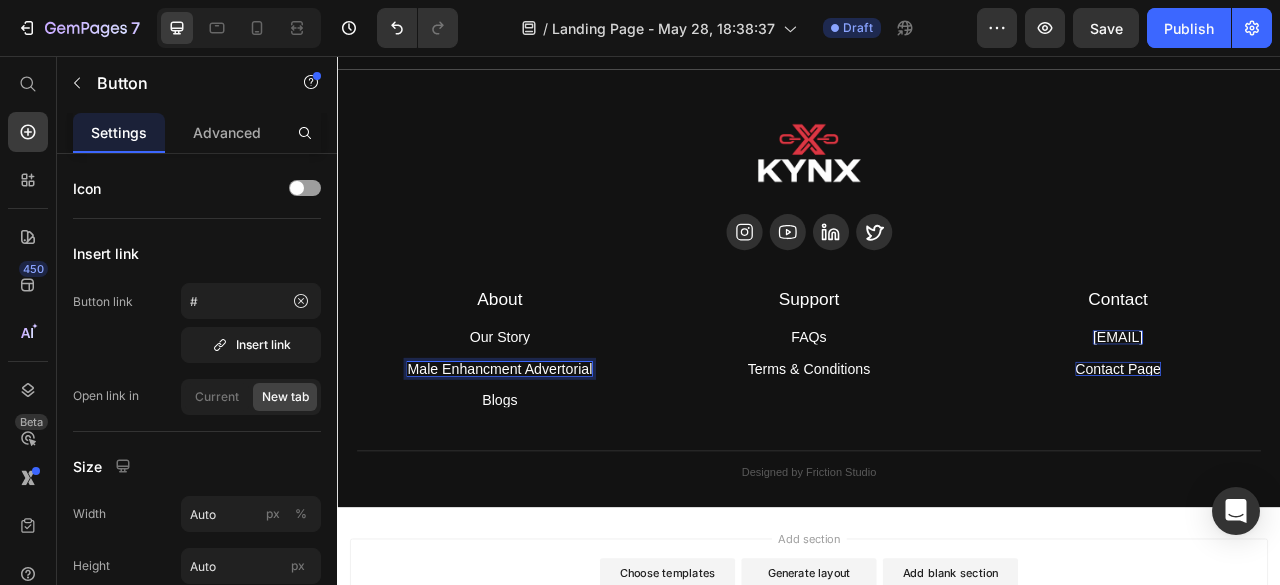 click on "Male Enhancment Advertorial" at bounding box center [543, 454] 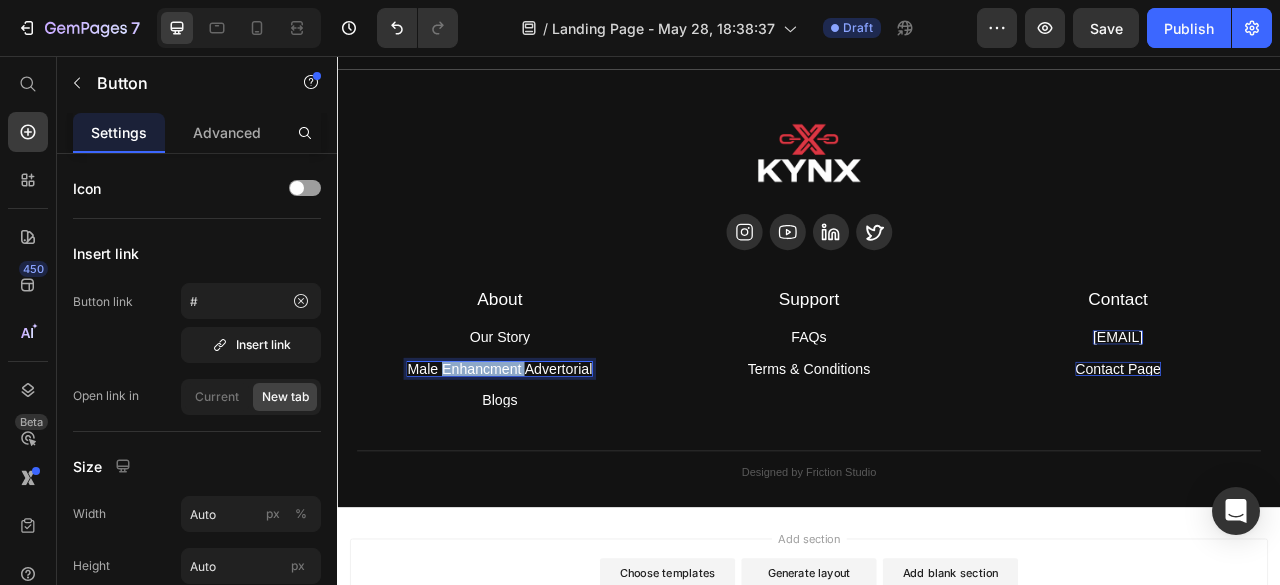 click on "Male Enhancment Advertorial" at bounding box center [543, 454] 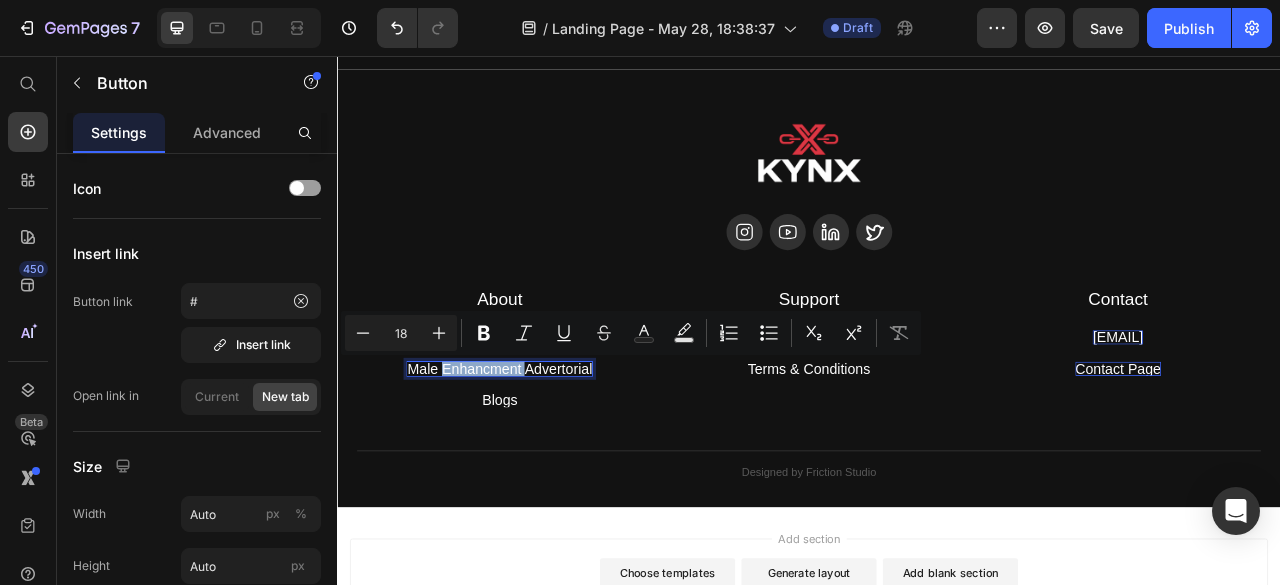 click on "Male Enhancment Advertorial" at bounding box center [543, 454] 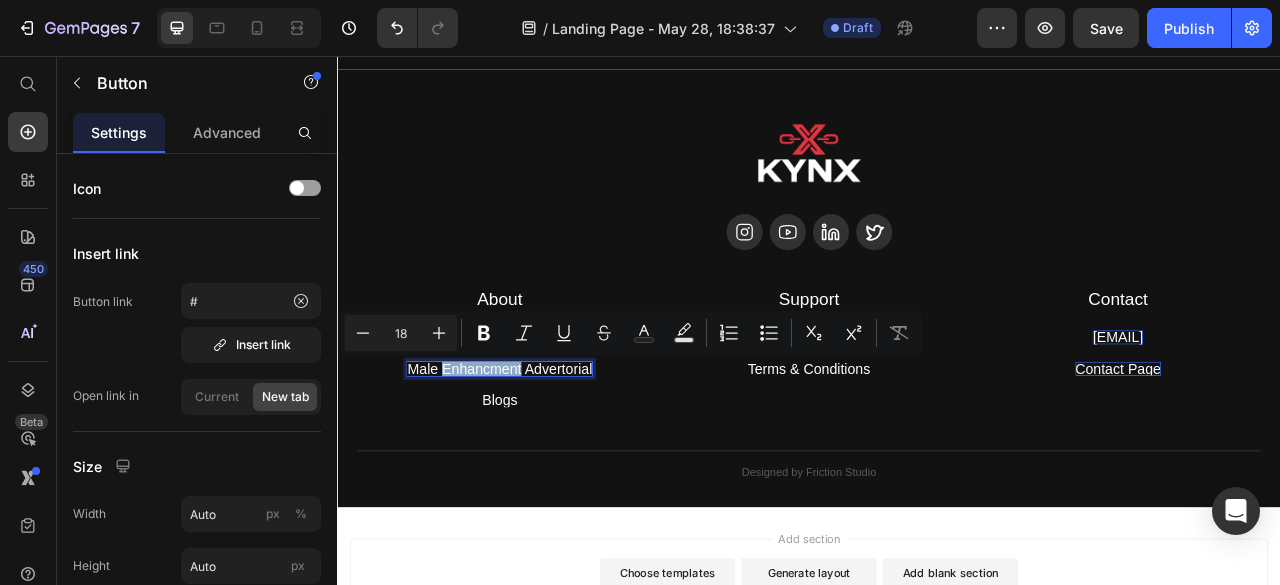 click on "Enhancement Advertorial" at bounding box center (337, 56) 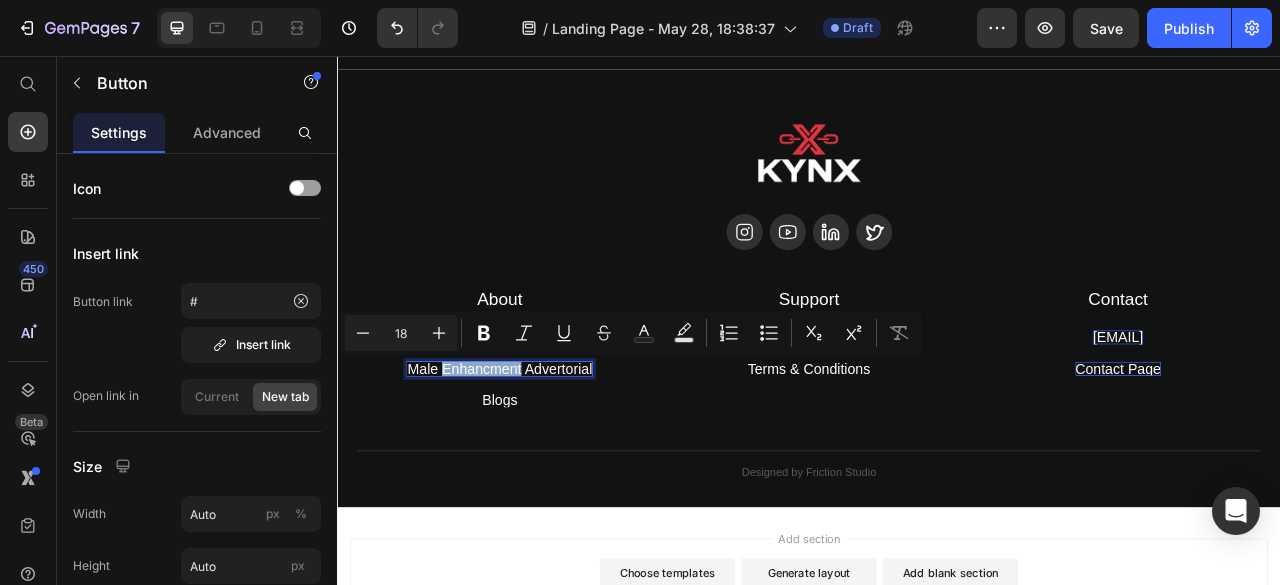 type 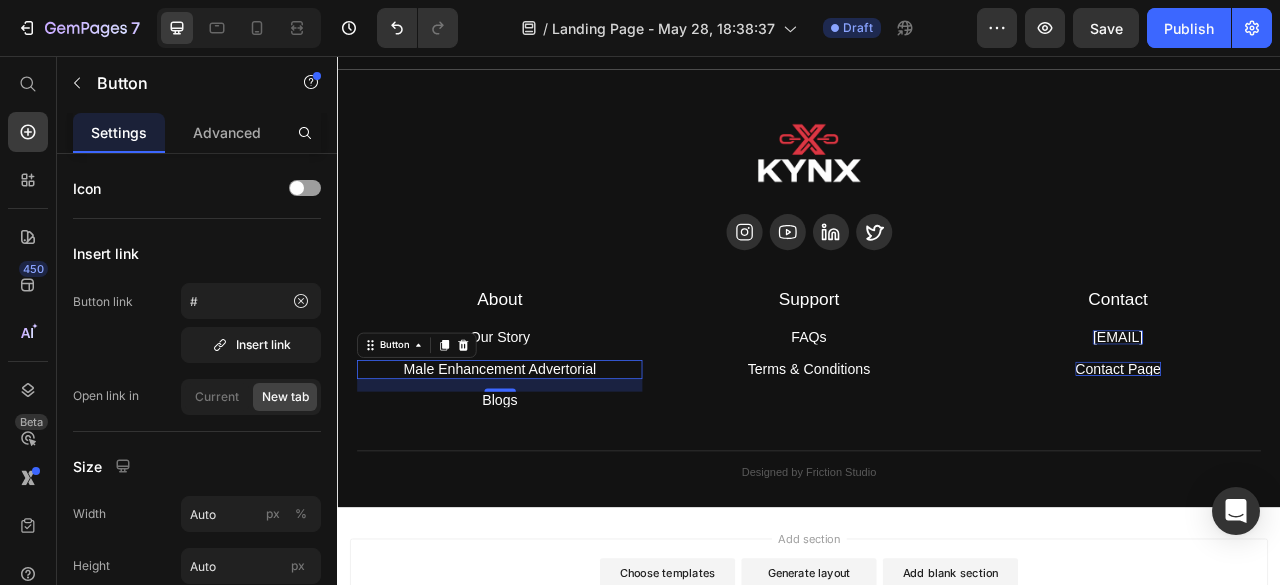 click on "Male Enhancement Advertorial  Button   16" at bounding box center [543, 455] 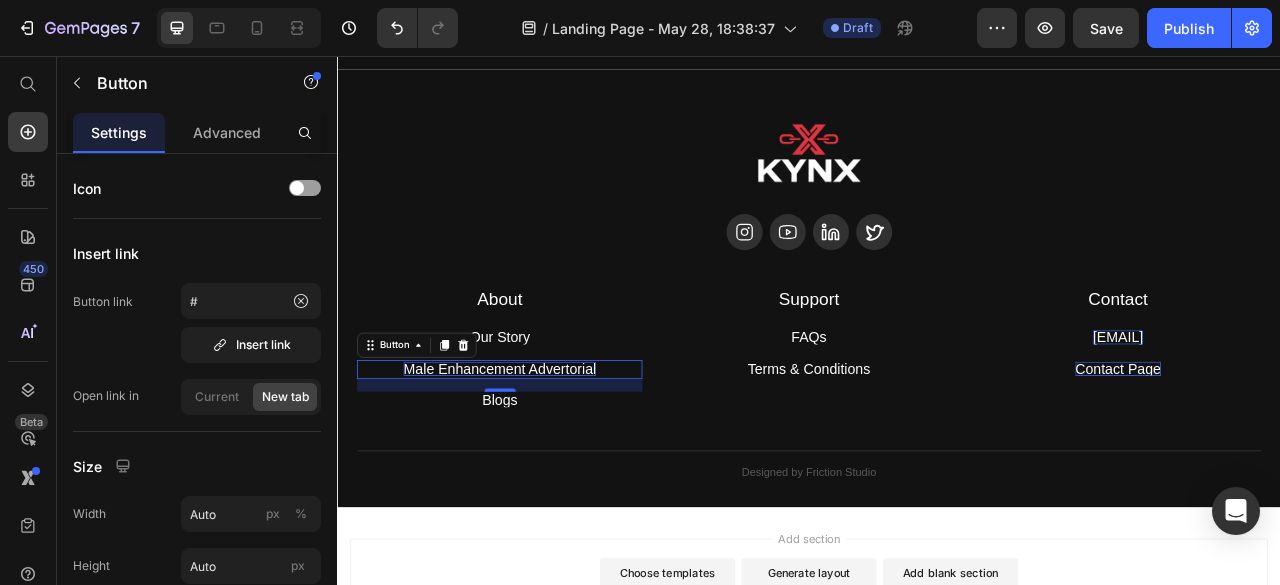 click on "Male Enhancement Advertorial" at bounding box center (543, 454) 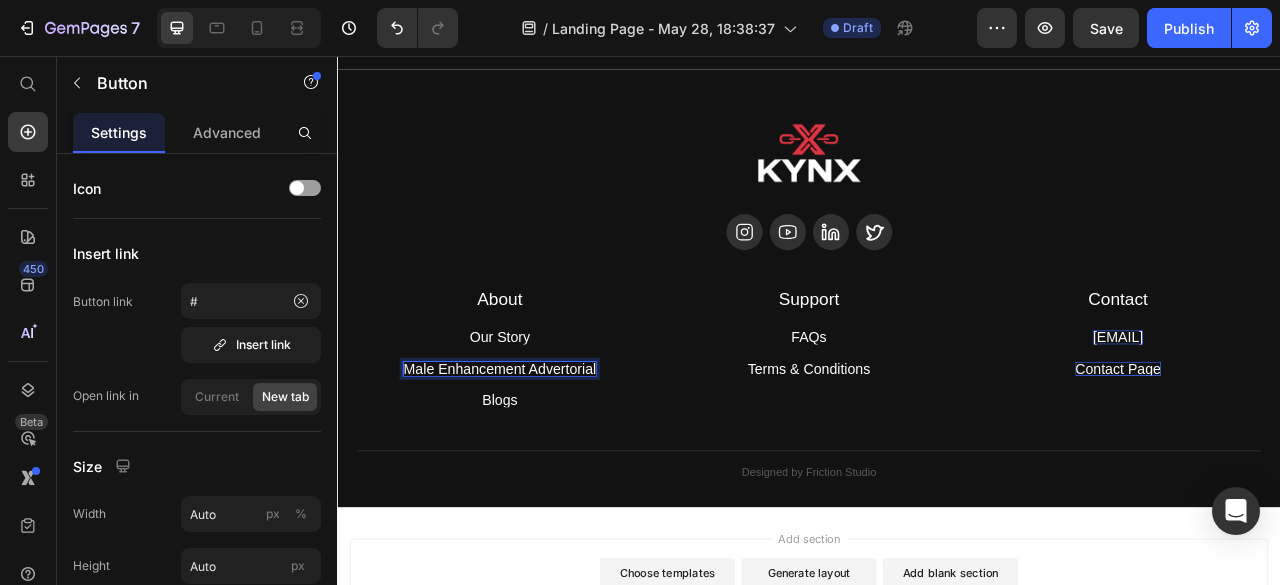click on "Male Enhancement Advertorial" at bounding box center [543, 454] 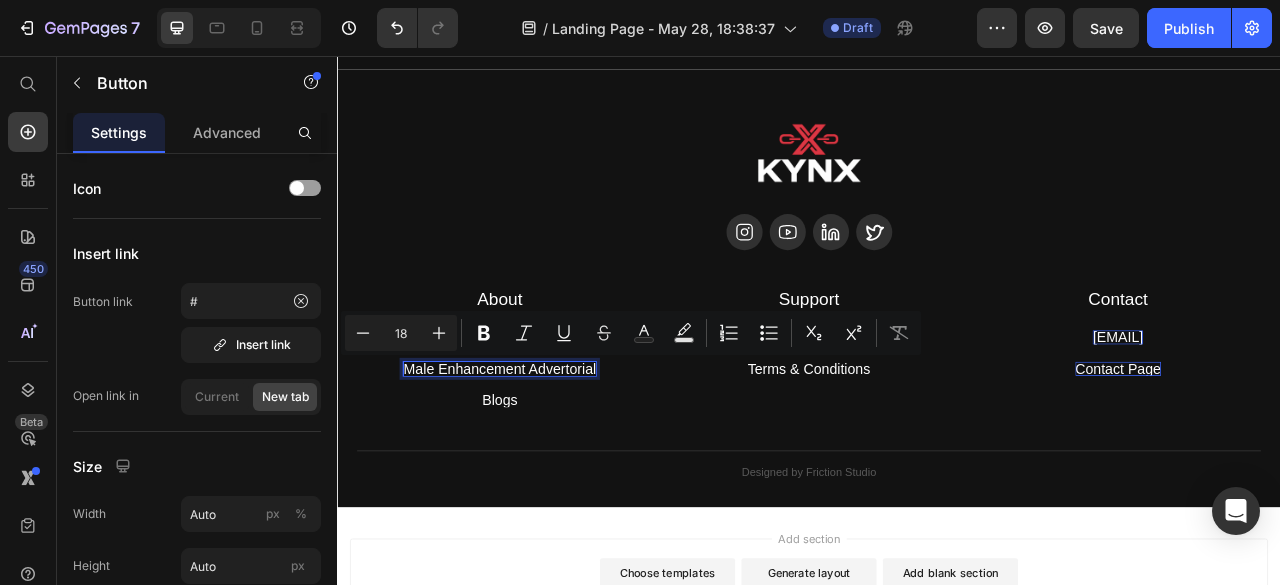 copy on "Male Enhancement Advertorial" 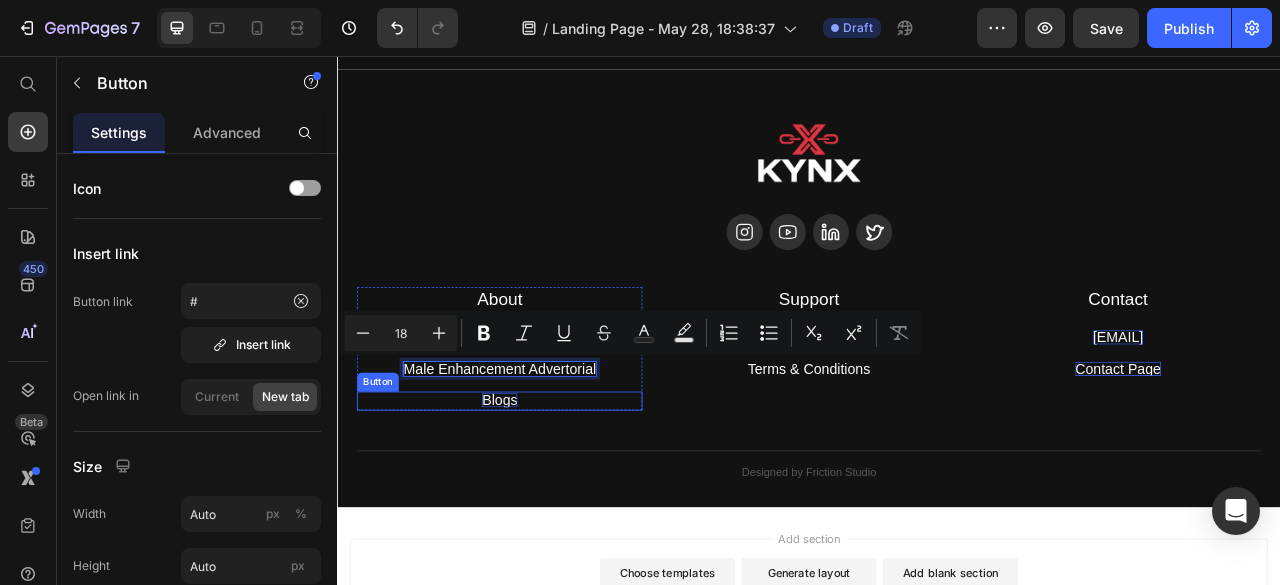 click on "Blogs" at bounding box center (543, 494) 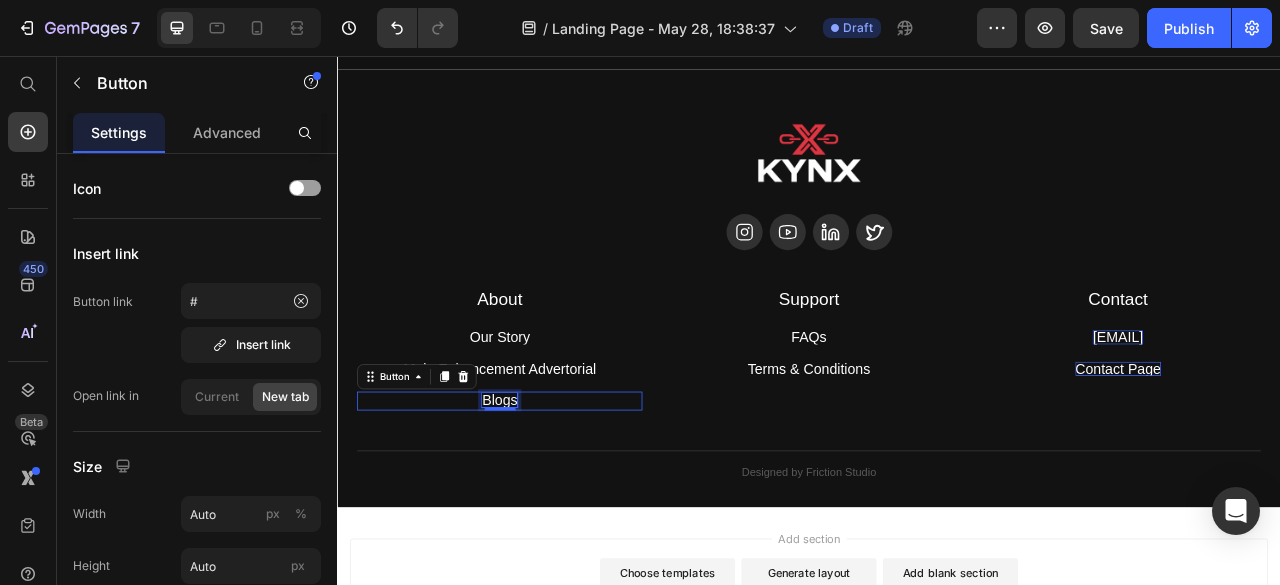 click on "Blogs" at bounding box center (543, 494) 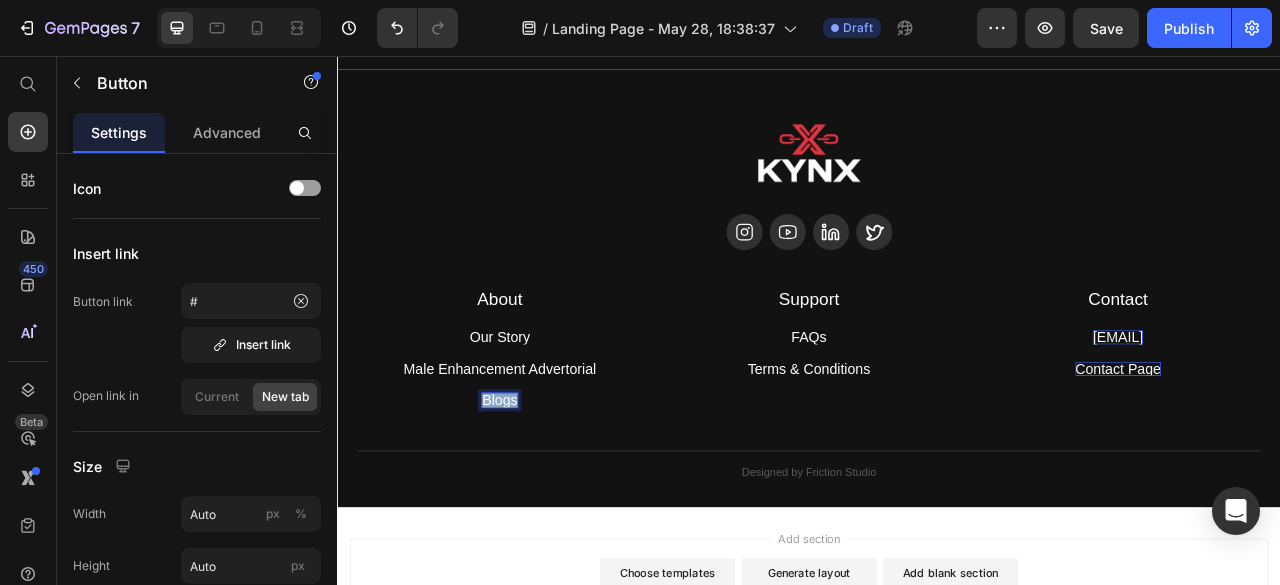 click on "Blogs" at bounding box center (543, 494) 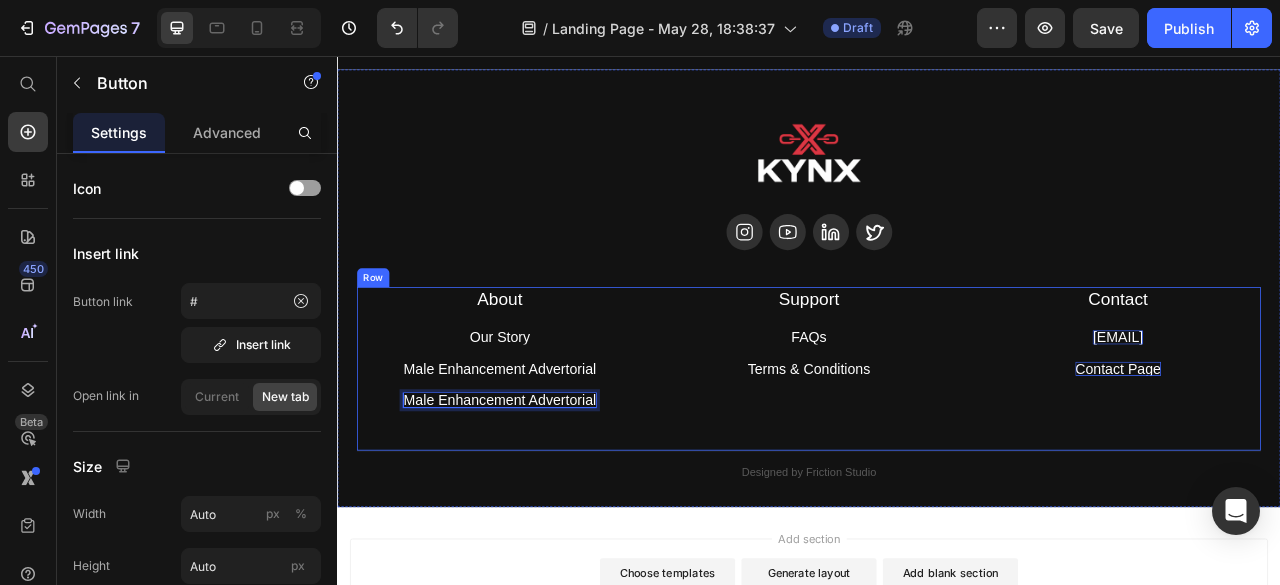 click on "About Heading Our Story Button Male Enhancement Advertorial  Button Male Enhancement Advertorial  Button   0 Row Support Heading FAQs Button Terms & Conditions Button Row Contact Heading hello@kynyxessentials.com Button Contact Page Button Row Row" at bounding box center [937, 454] 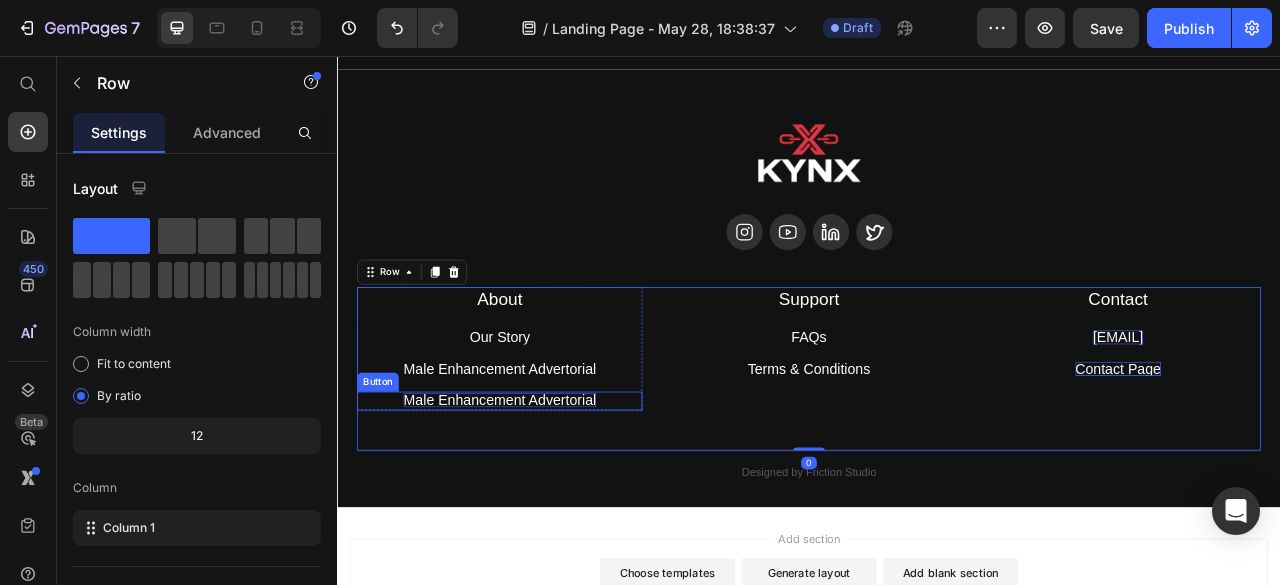 click on "Male Enhancement Advertorial" at bounding box center [543, 494] 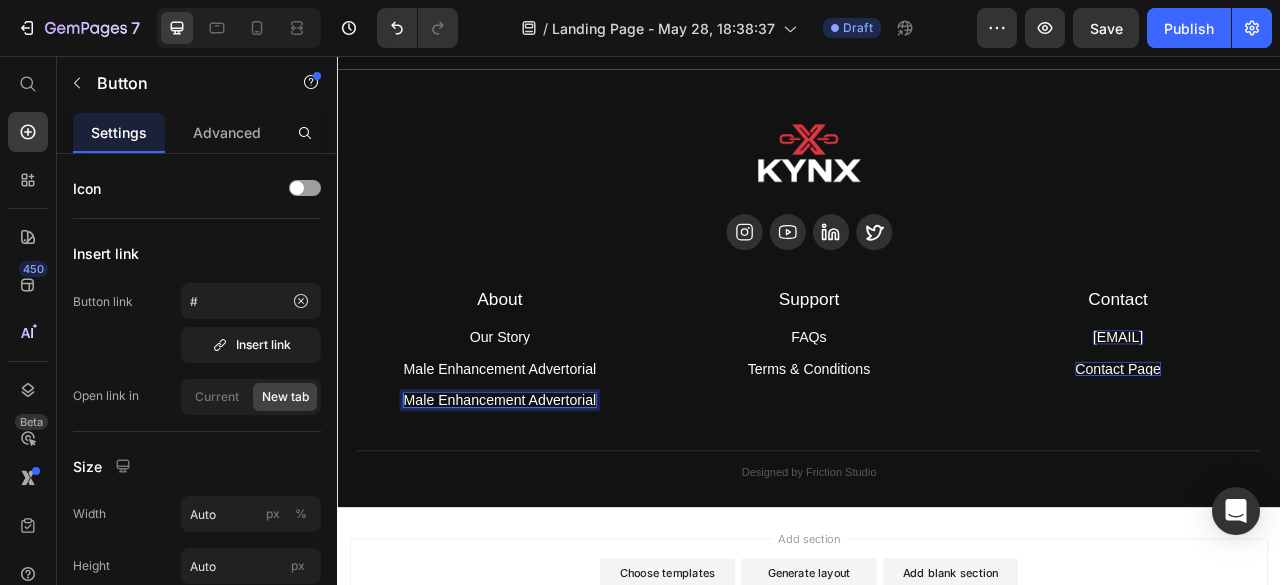 click on "Male Enhancement Advertorial" at bounding box center (543, 494) 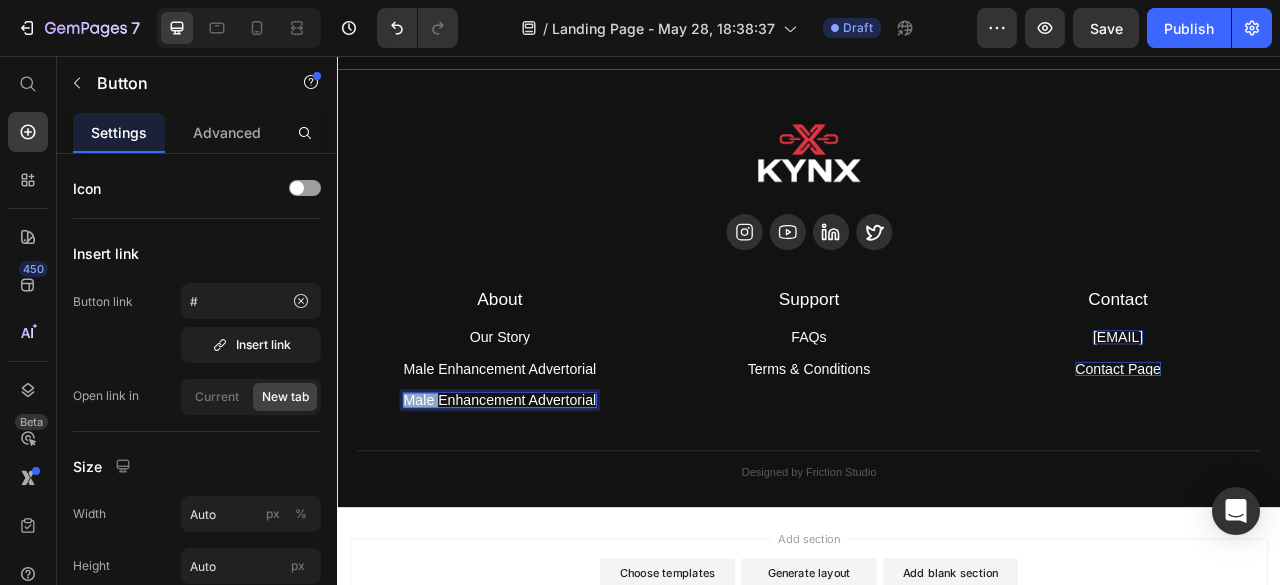 click on "Male Enhancement Advertorial" at bounding box center (543, 494) 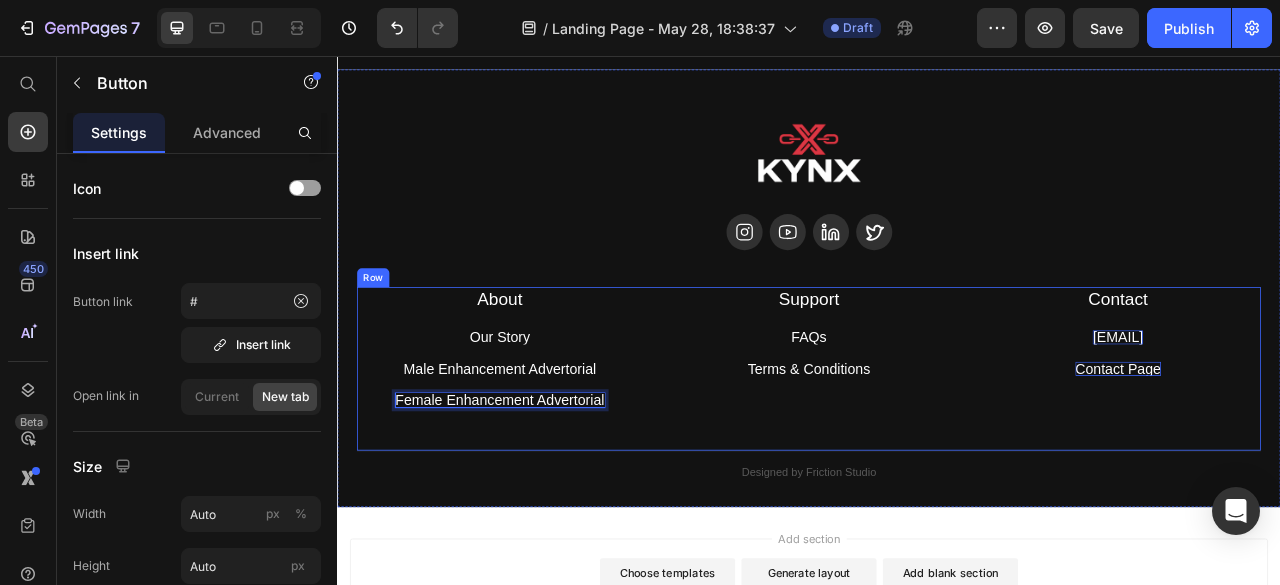 click on "About Heading Our Story Button Male Enhancement Advertorial  Button Female Enhancement Advertorial  Button   0 Row Support Heading FAQs Button Terms & Conditions Button Row Contact Heading hello@kynyxessentials.com Button Contact Page Button Row Row" at bounding box center [937, 454] 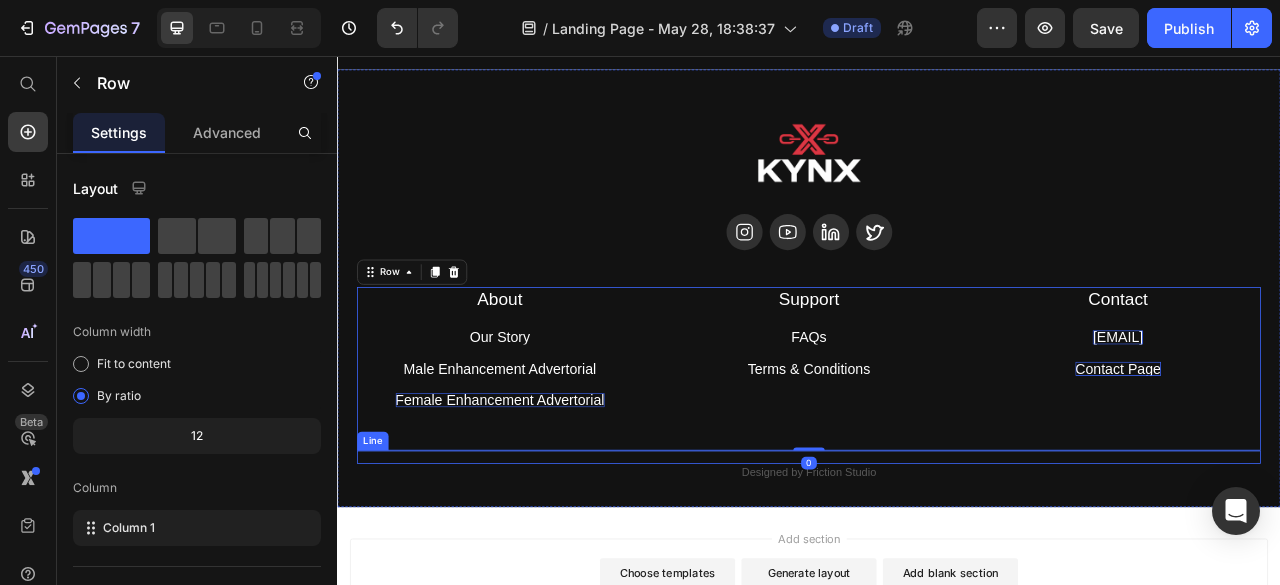 click on "Title Line" at bounding box center (937, 566) 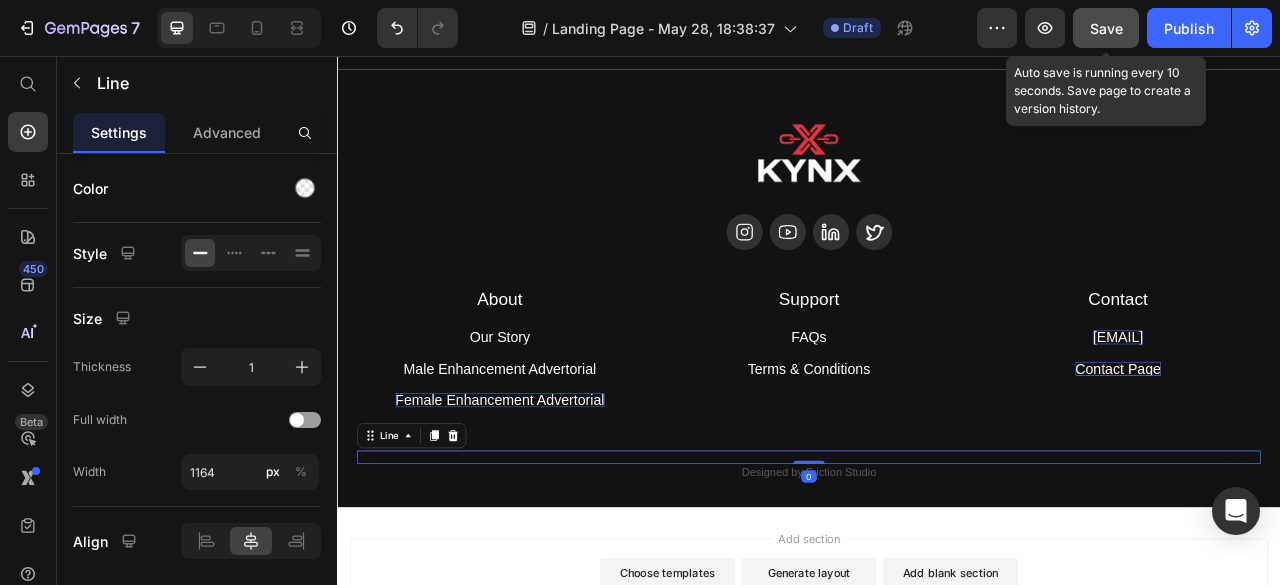 click on "Save" 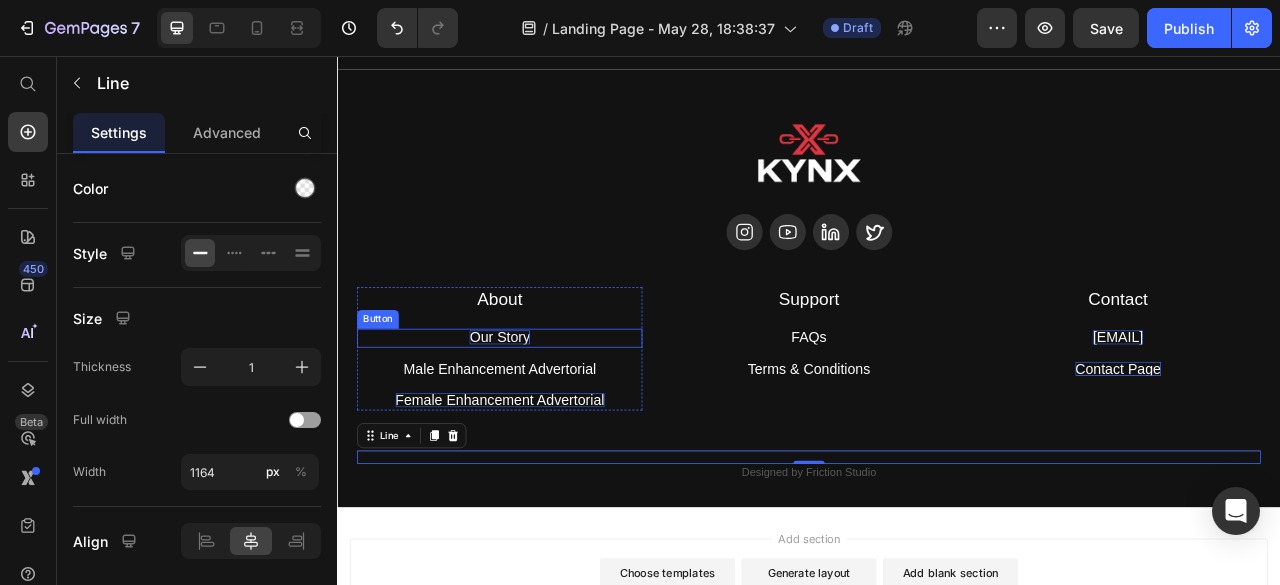 click on "Our Story" at bounding box center [543, 414] 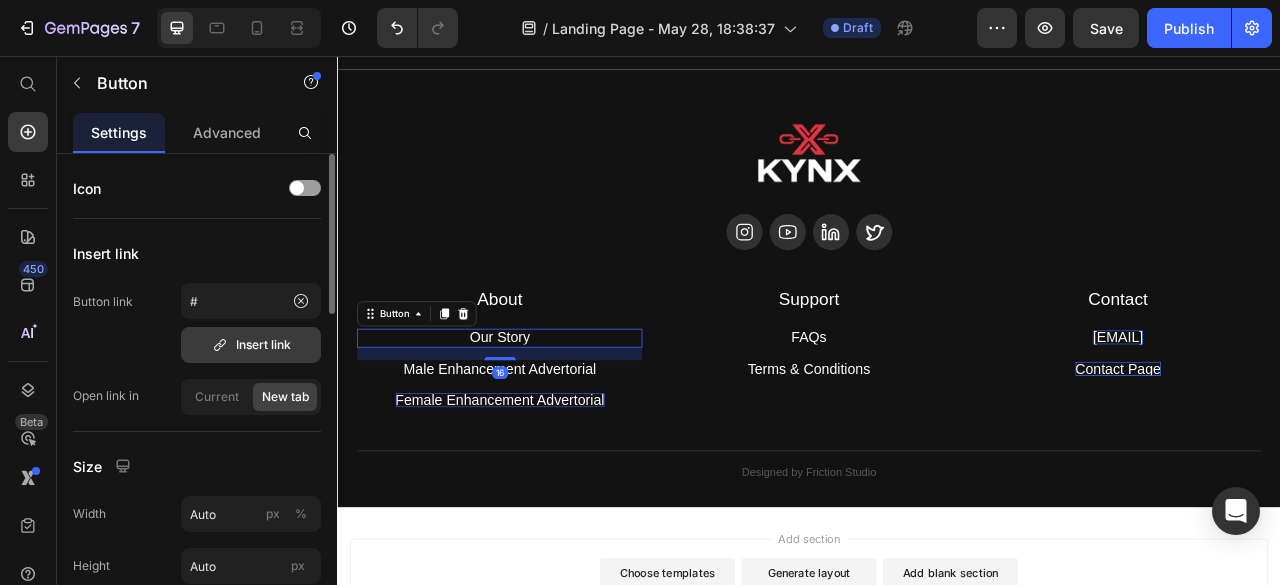 click on "Insert link" at bounding box center (251, 345) 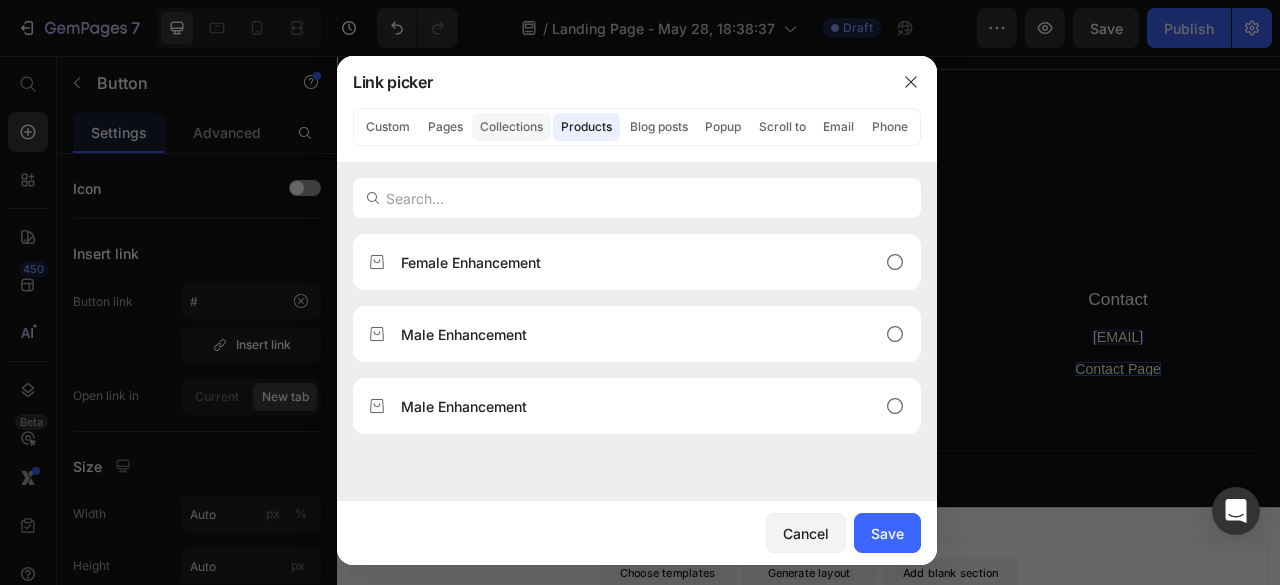 click on "Collections" 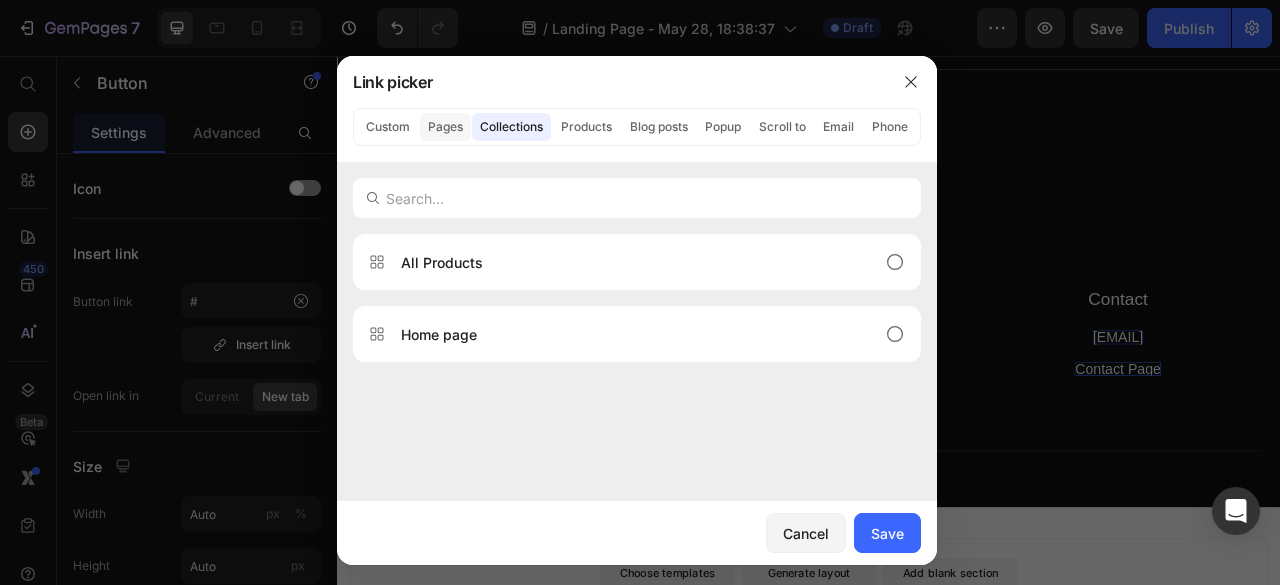 click on "Pages" 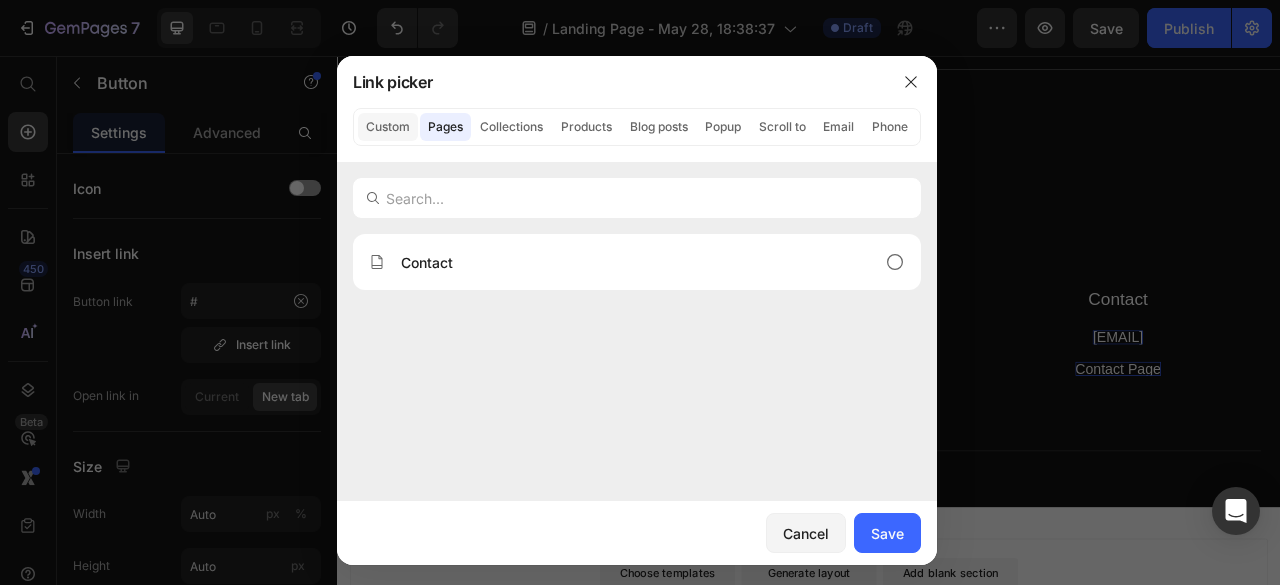 click on "Custom" 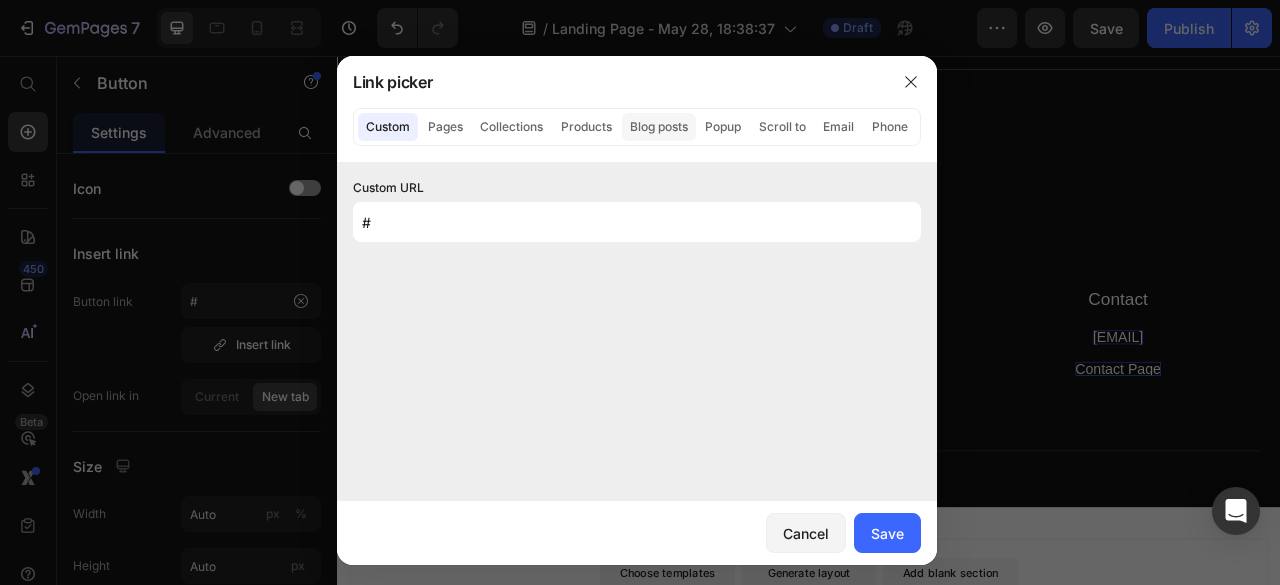 click on "Blog posts" 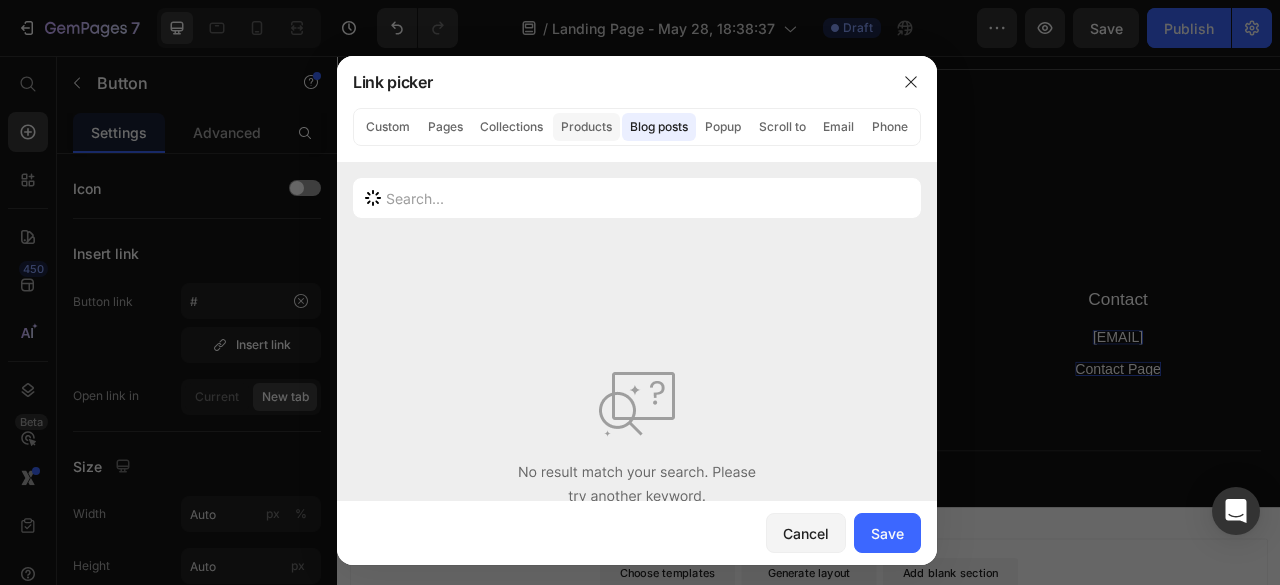click on "Products" 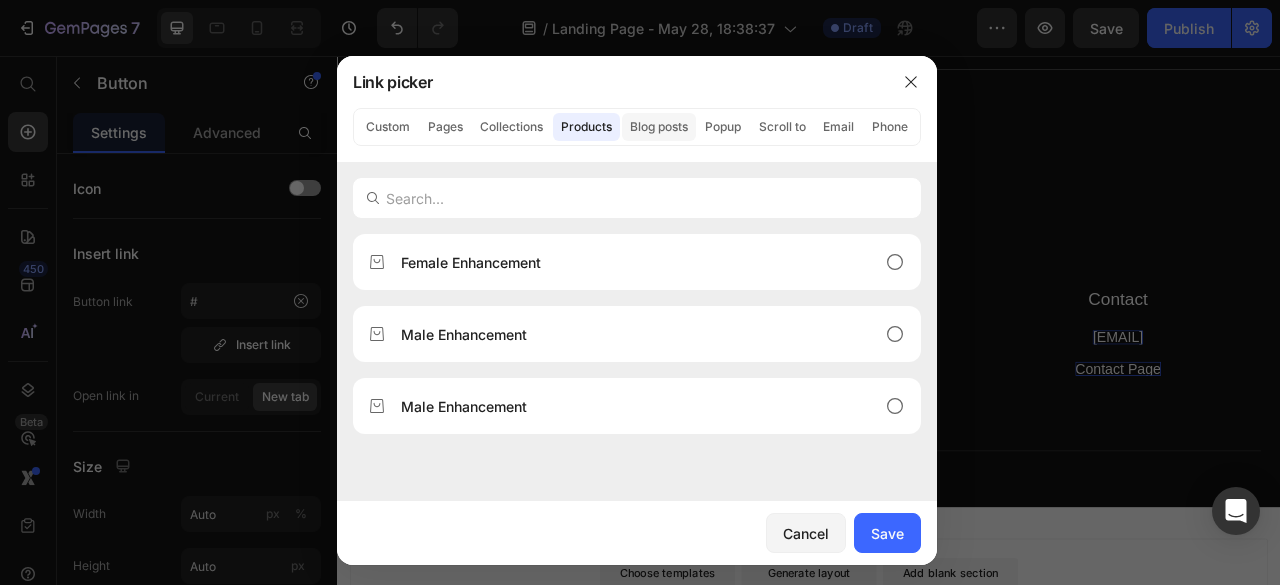 click on "Blog posts" 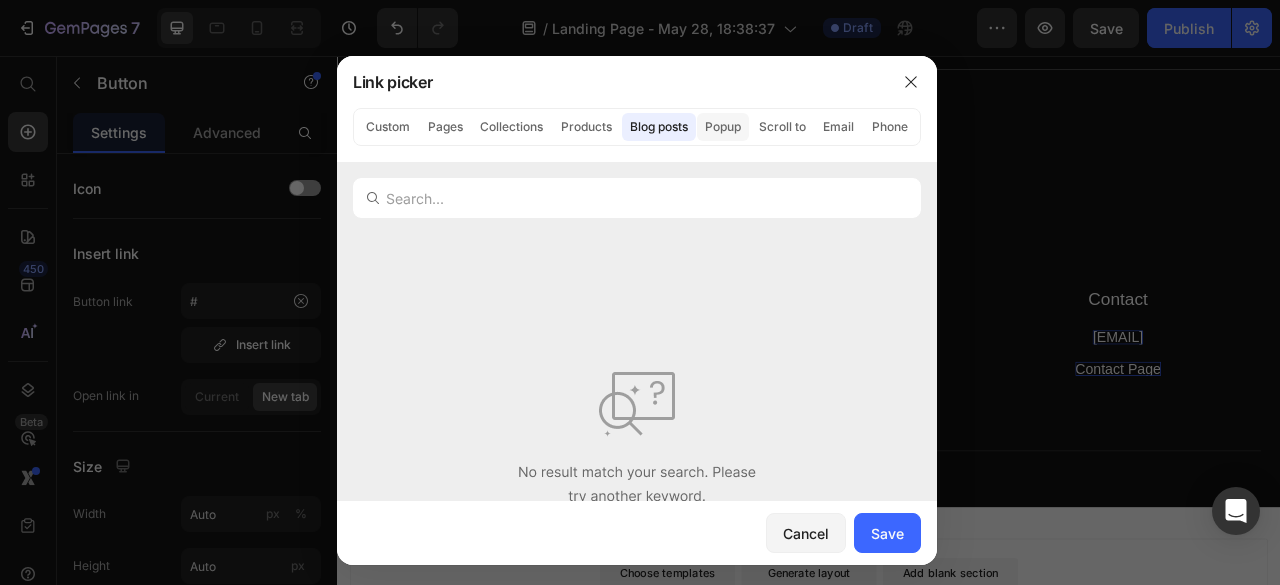 click on "Popup" 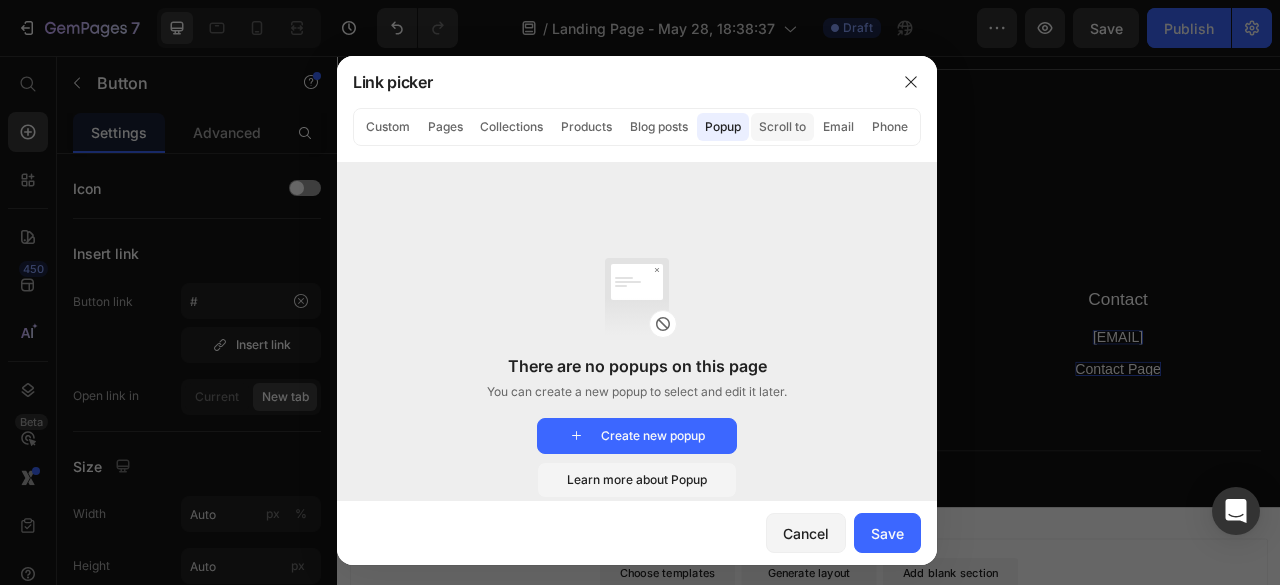 click on "Scroll to" 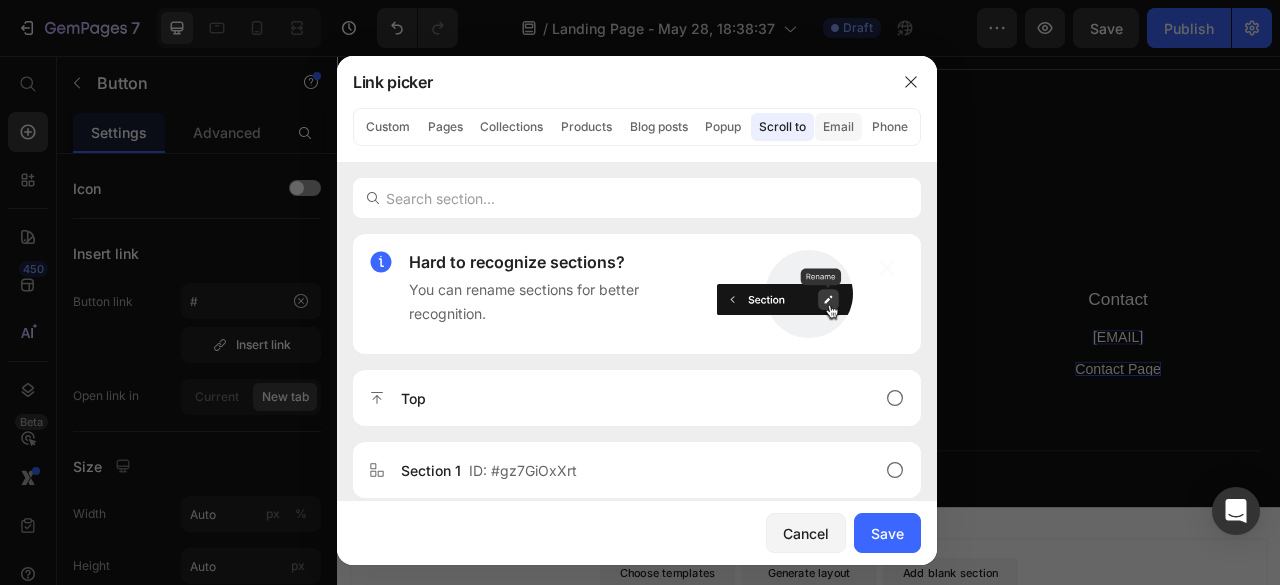 click on "Email" 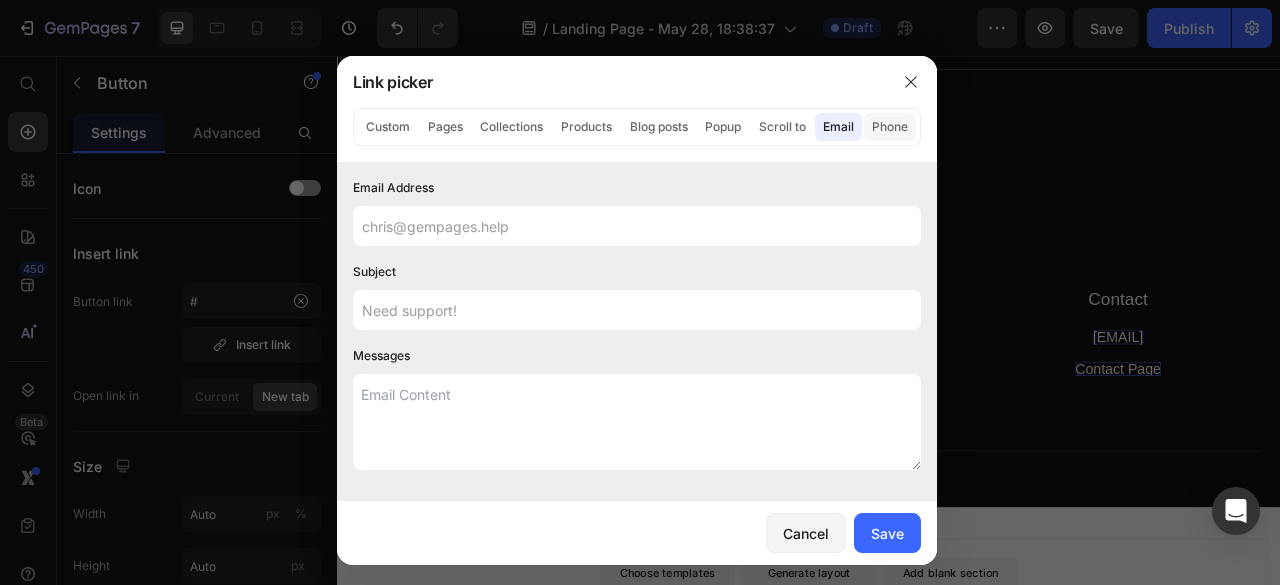 click on "Phone" 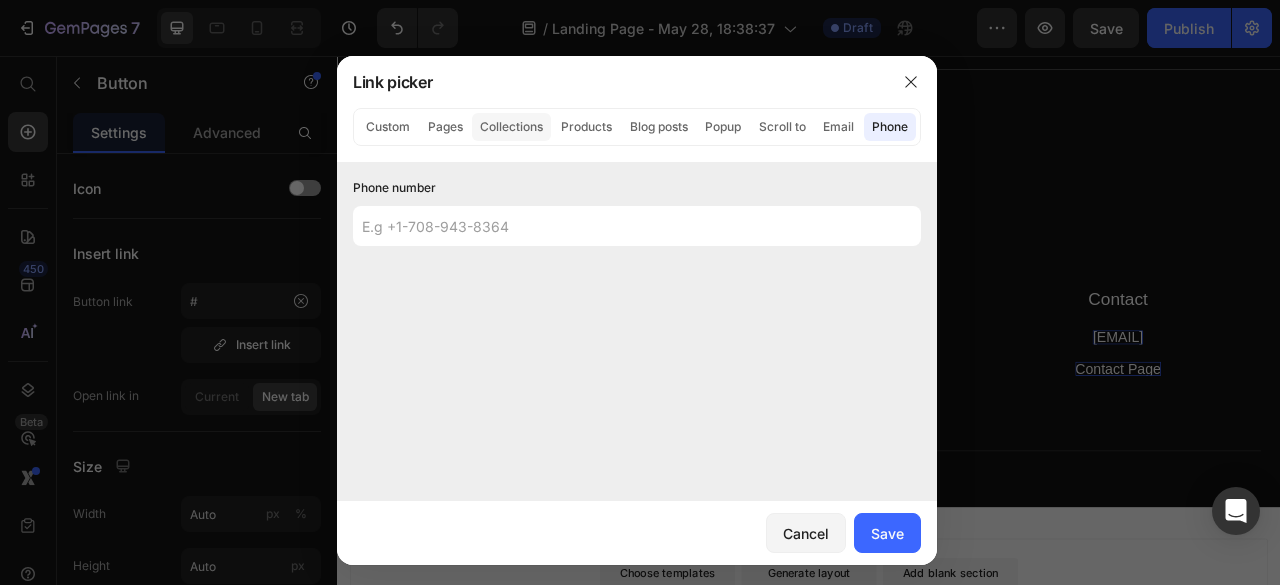 click on "Collections" 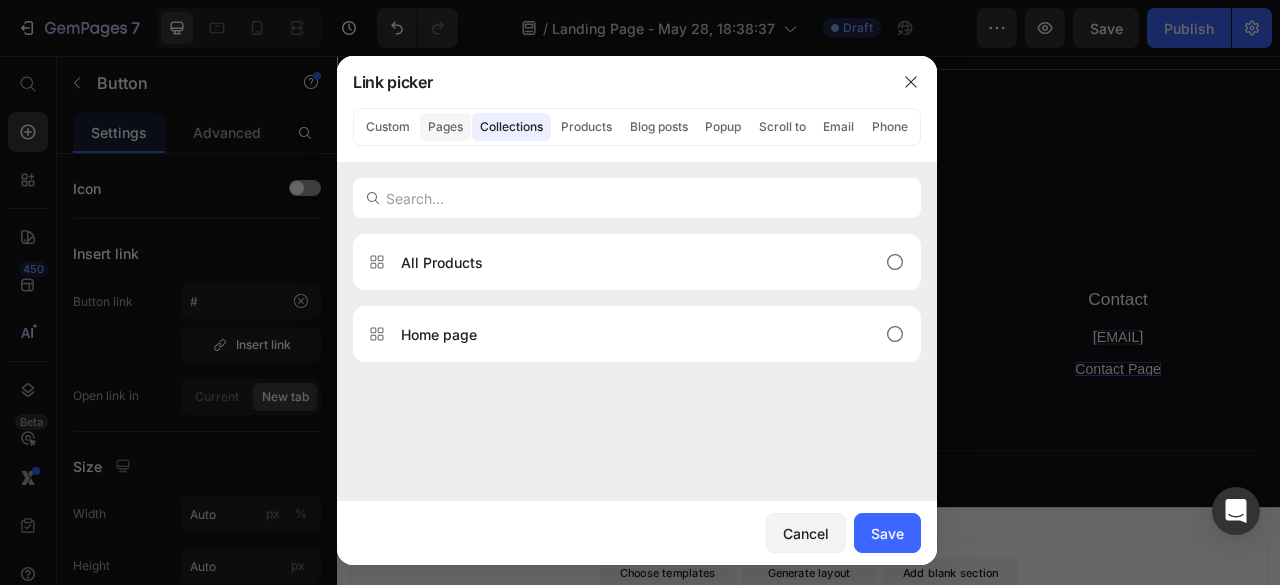 click on "Custom" 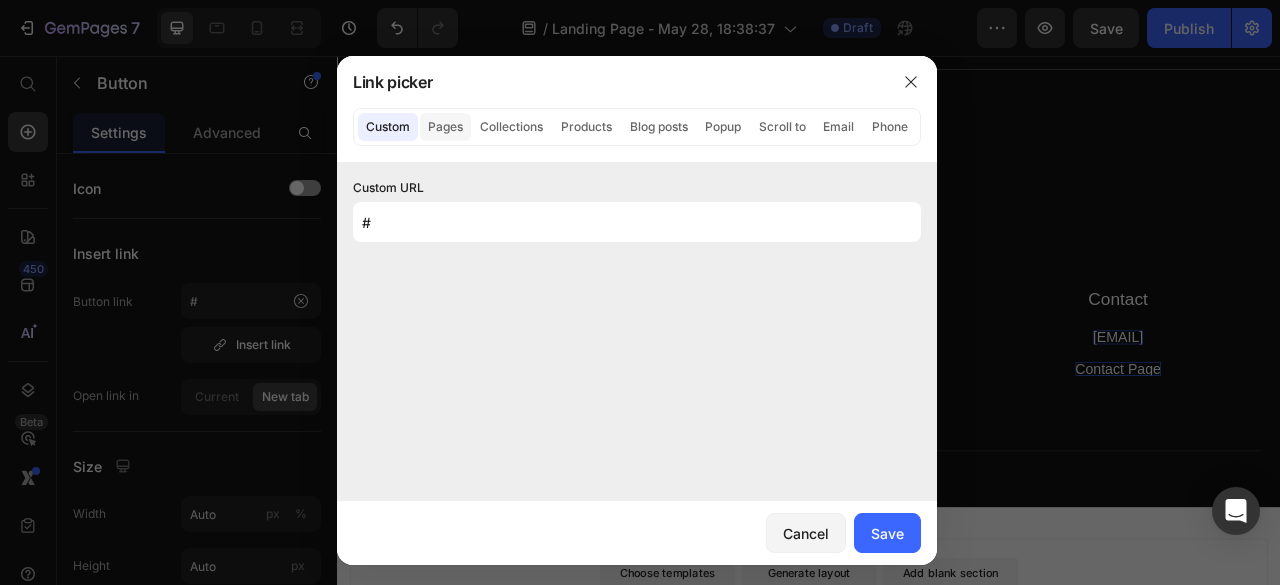 click on "Pages" 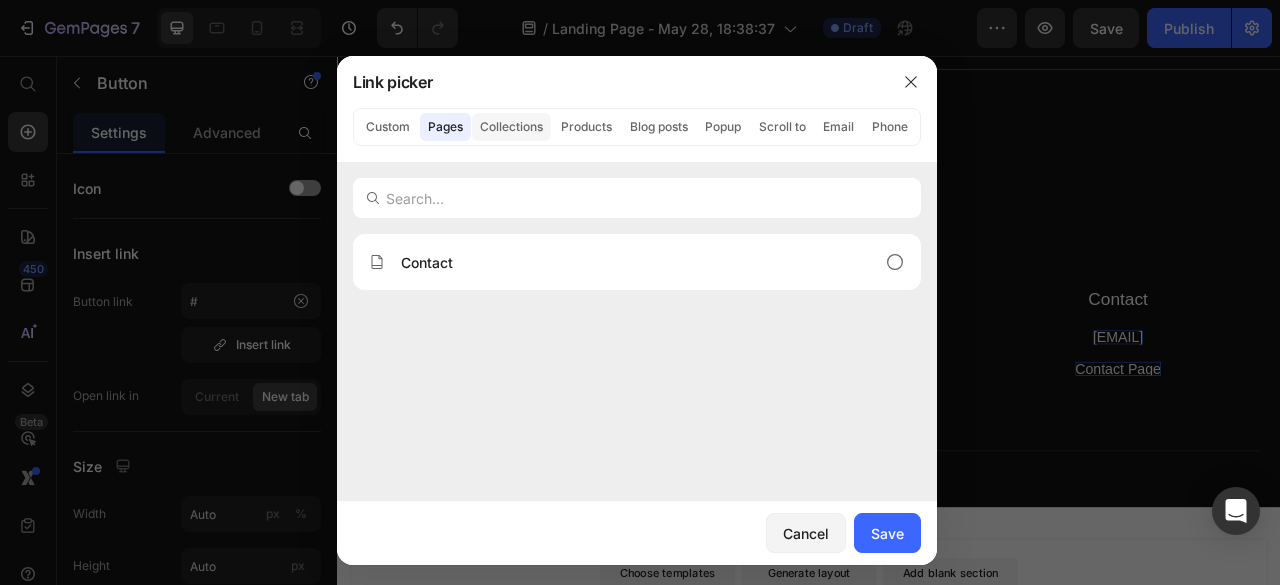 click on "Collections" 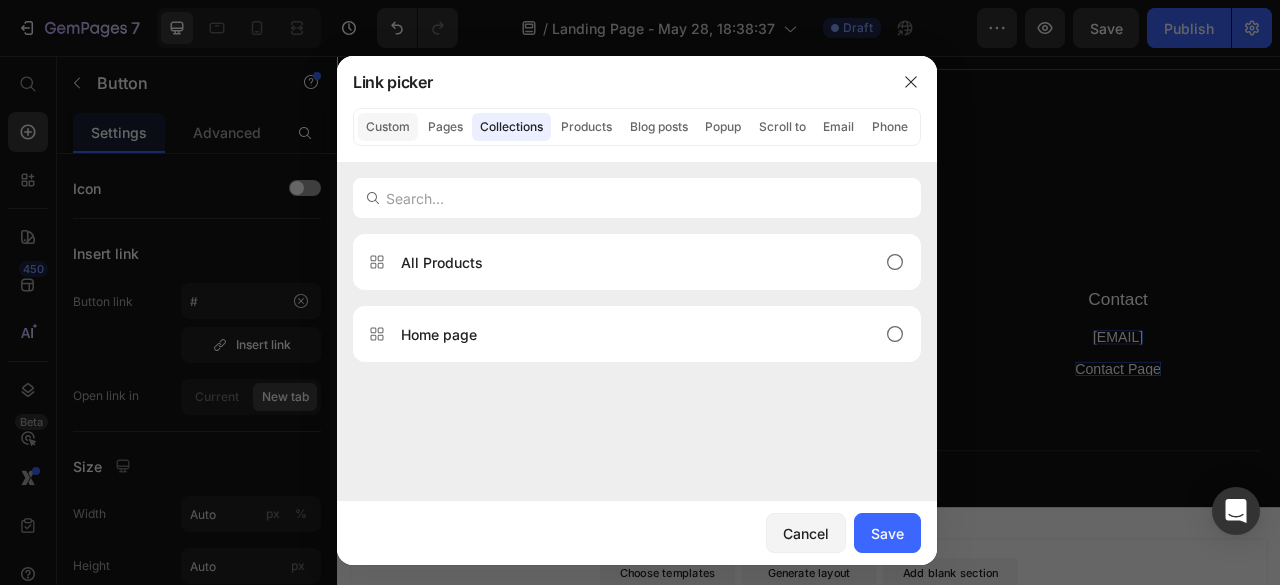 click on "Custom" 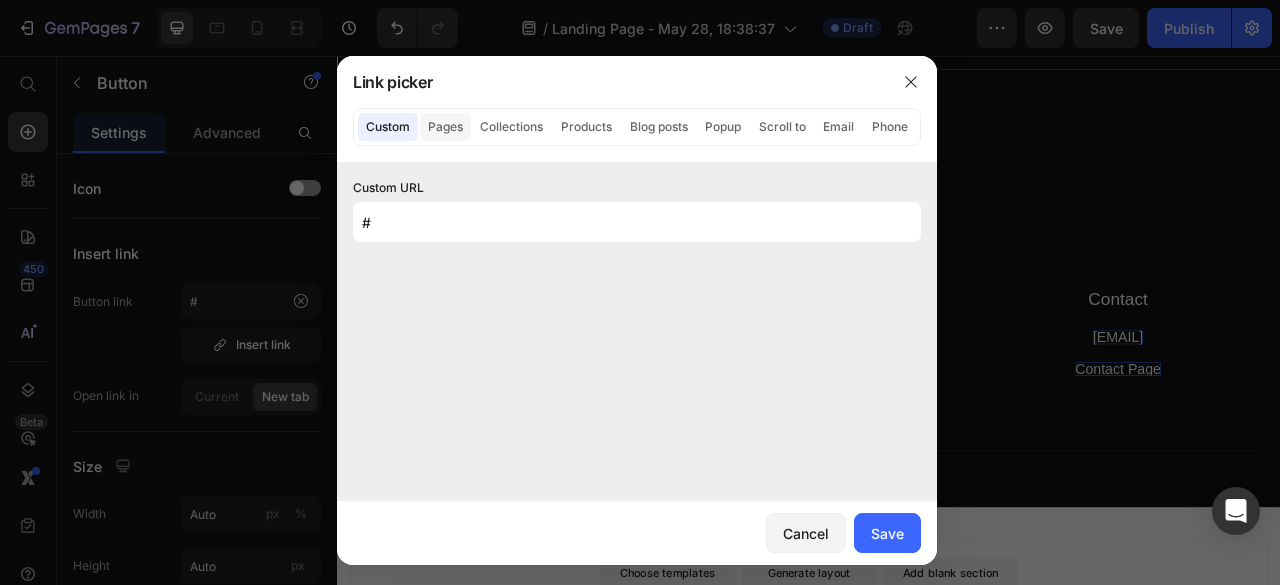 click on "Pages" 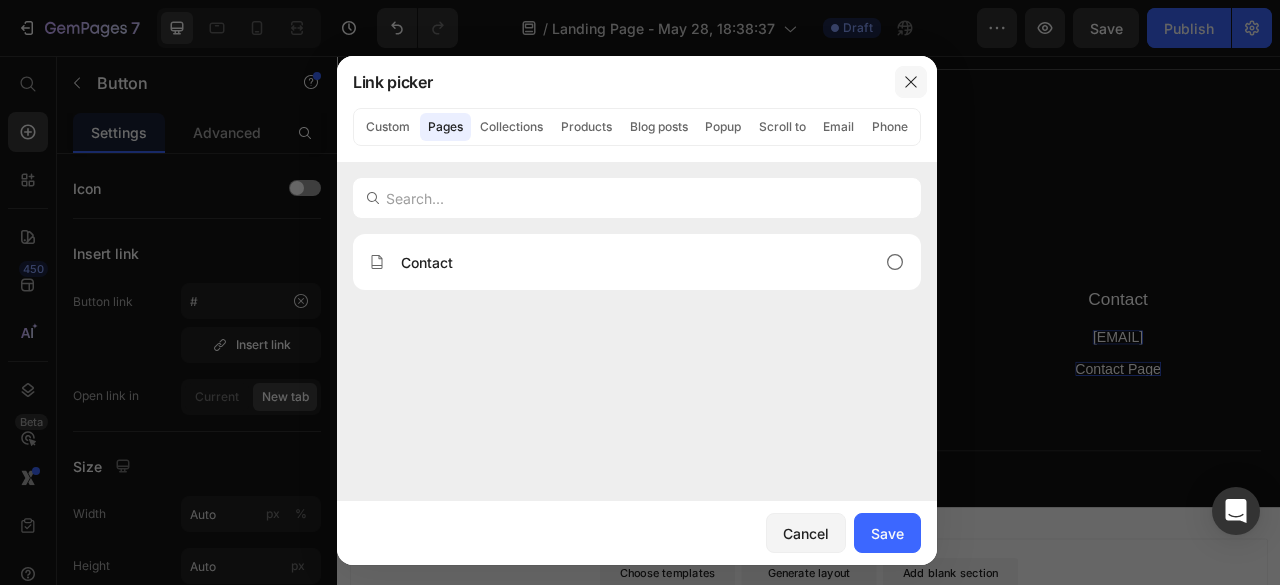 click 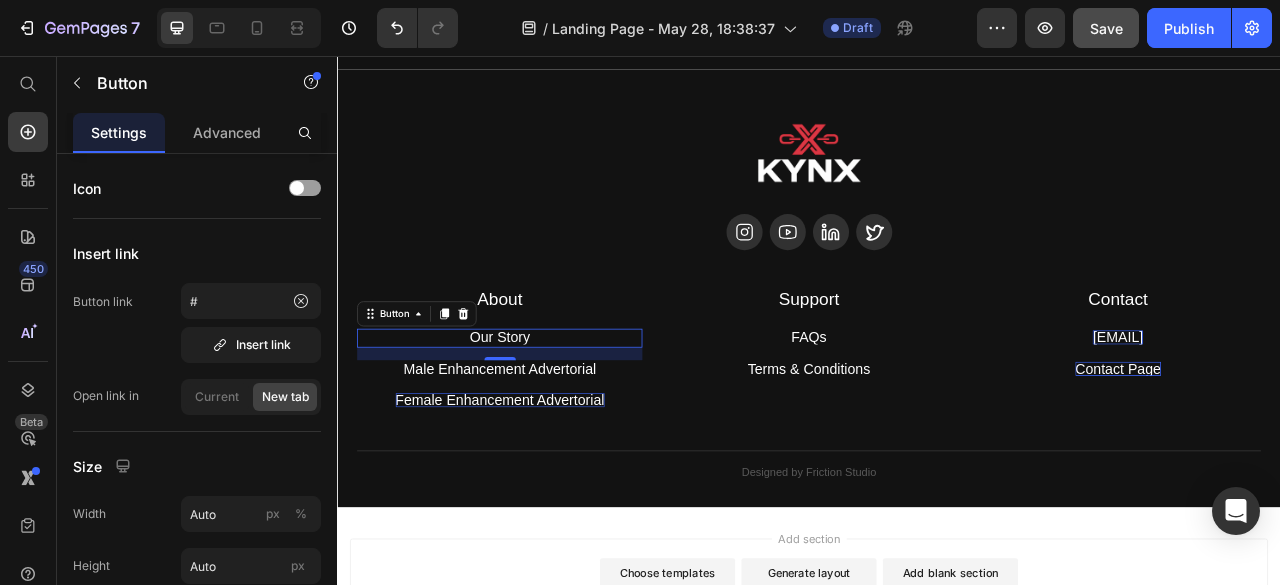 click on "Save" 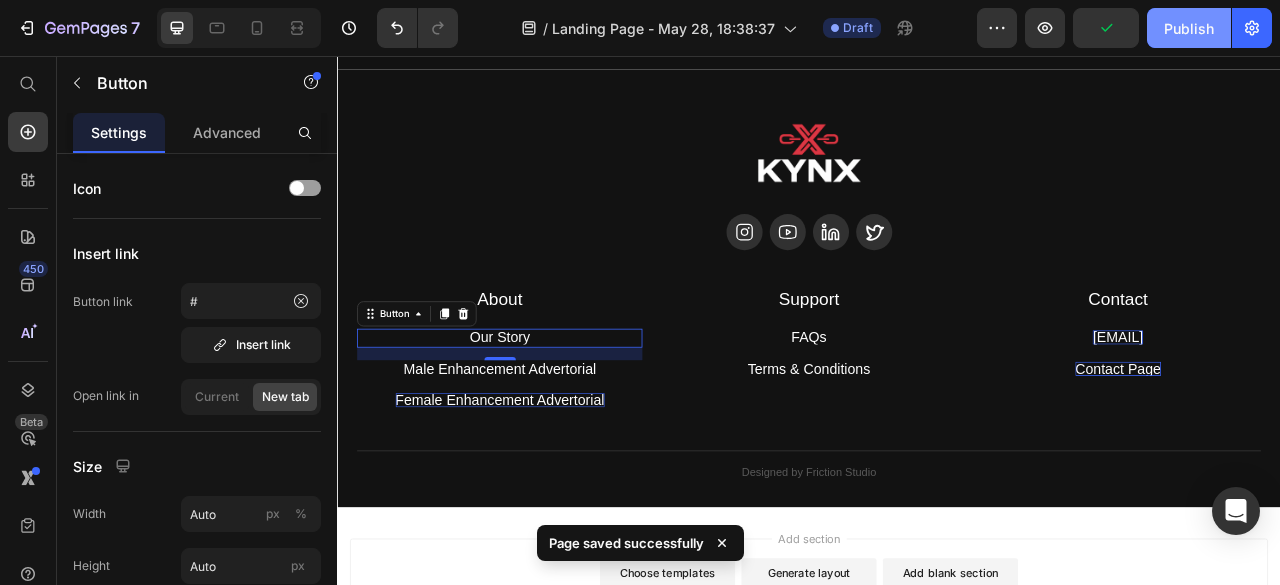 click on "Publish" at bounding box center (1189, 28) 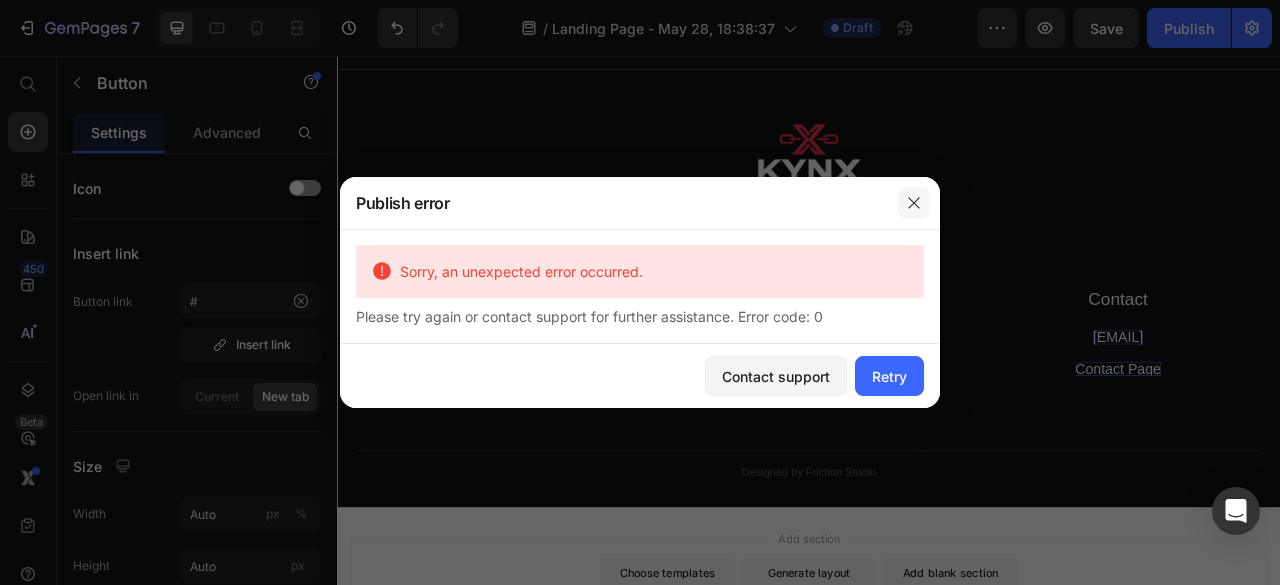click at bounding box center [914, 203] 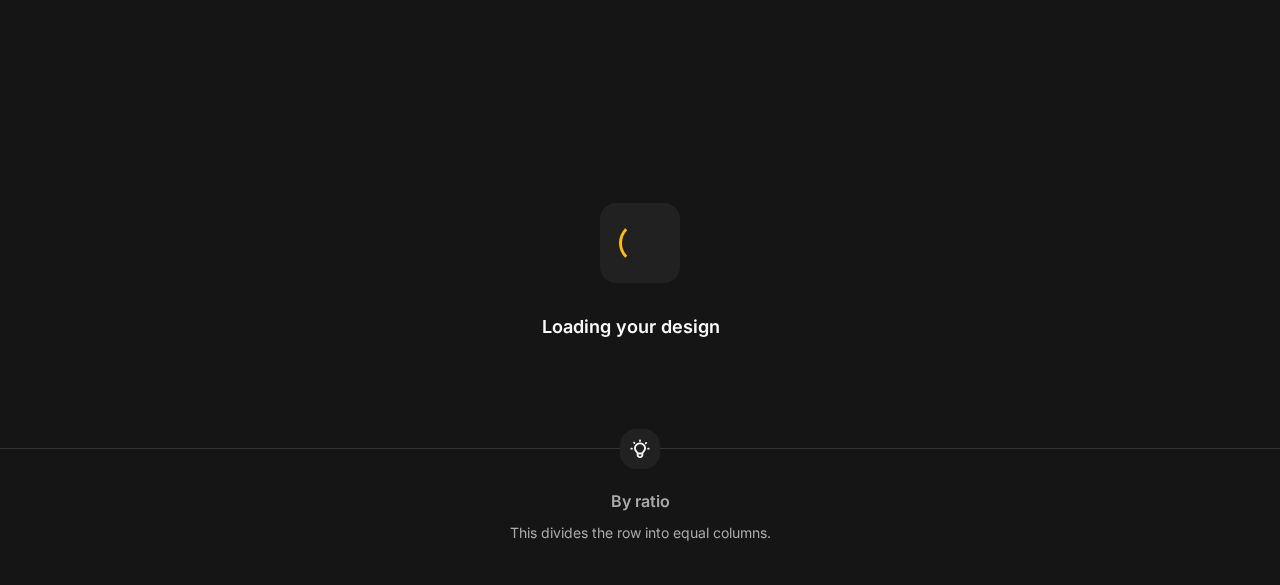 scroll, scrollTop: 0, scrollLeft: 0, axis: both 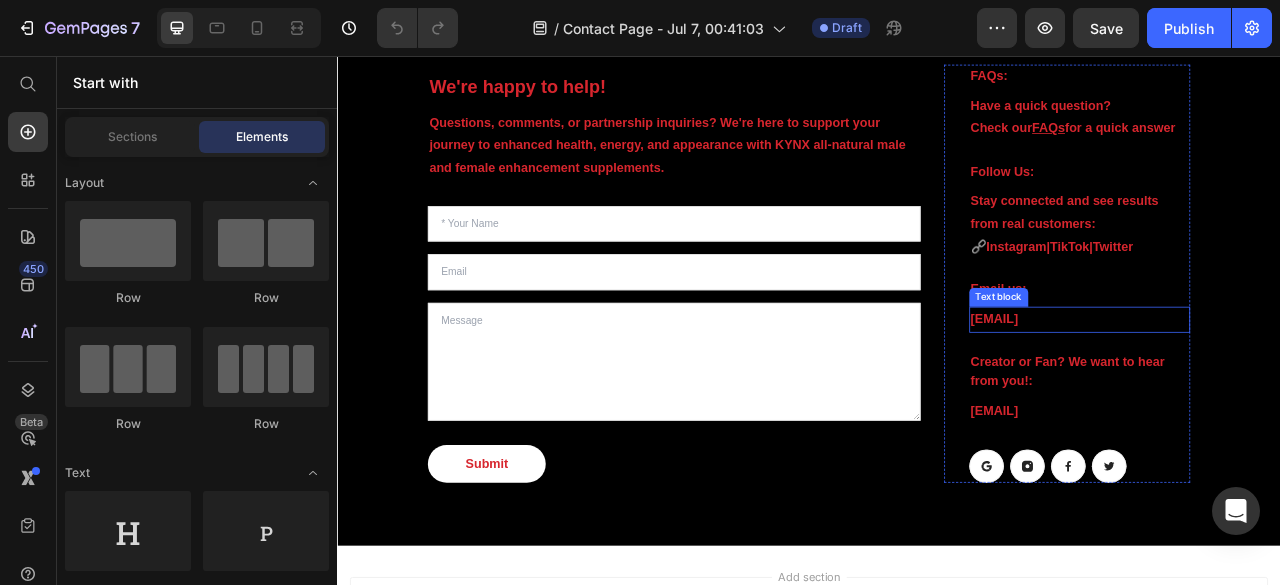click on "[EMAIL]" at bounding box center (1281, 391) 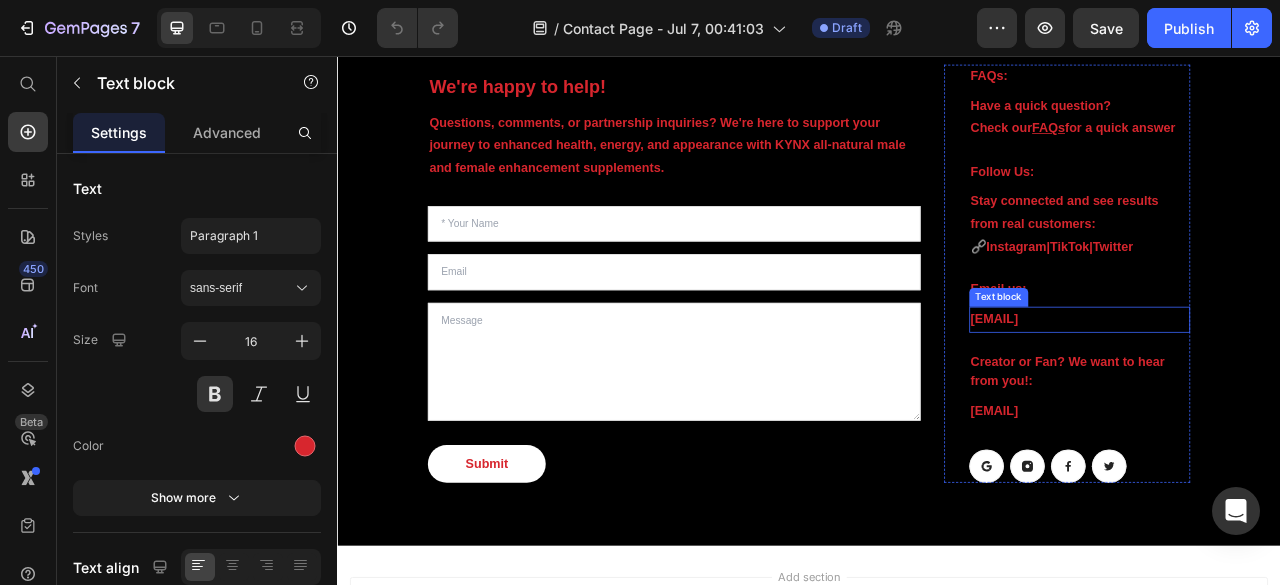 click on "hello@kynyxessentials.com" at bounding box center [1281, 391] 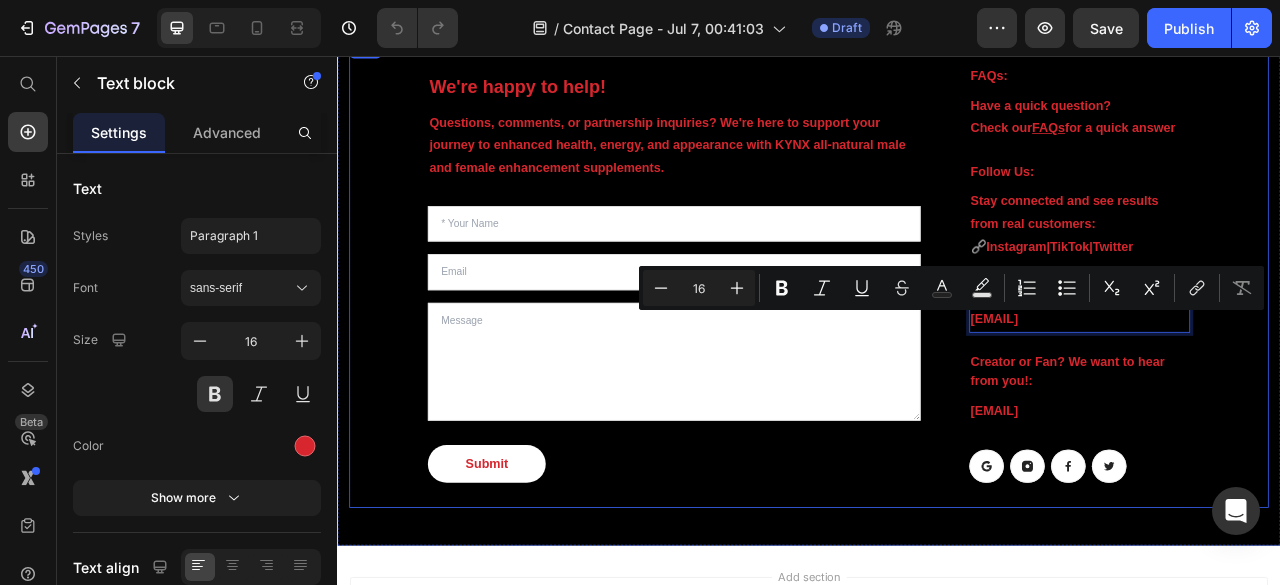 click on "We're happy to help! Heading Questions, comments, or partnership inquiries? We're here to support your journey to enhanced health, energy, and appearance with KYNX all-natural male and female enhancement supplements. Text block Text Field Email Field Text Area Submit Submit Button Contact Form FAQs: Heading Have a quick question? Check our  FAQs  for a quick answer Text block Follow Us: Heading Stay connected and see results from real customers: 🔗  Instagram  |  TikTok  |  Twitter Text block Email us: Heading hello@kynyxessentials.com Text block   24 Creator or Fan? We want to hear from you!: Heading Collab@kynxessentials.com Text block           Button     Button     Button     Button Row Row Row" at bounding box center (937, 333) 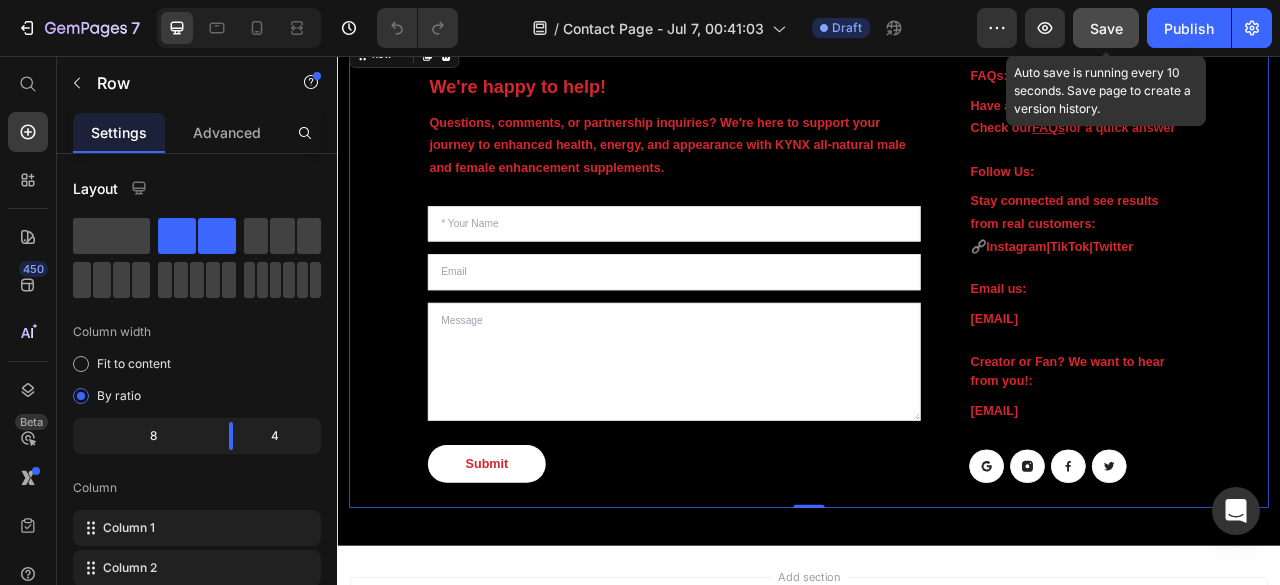 click on "Save" at bounding box center (1106, 28) 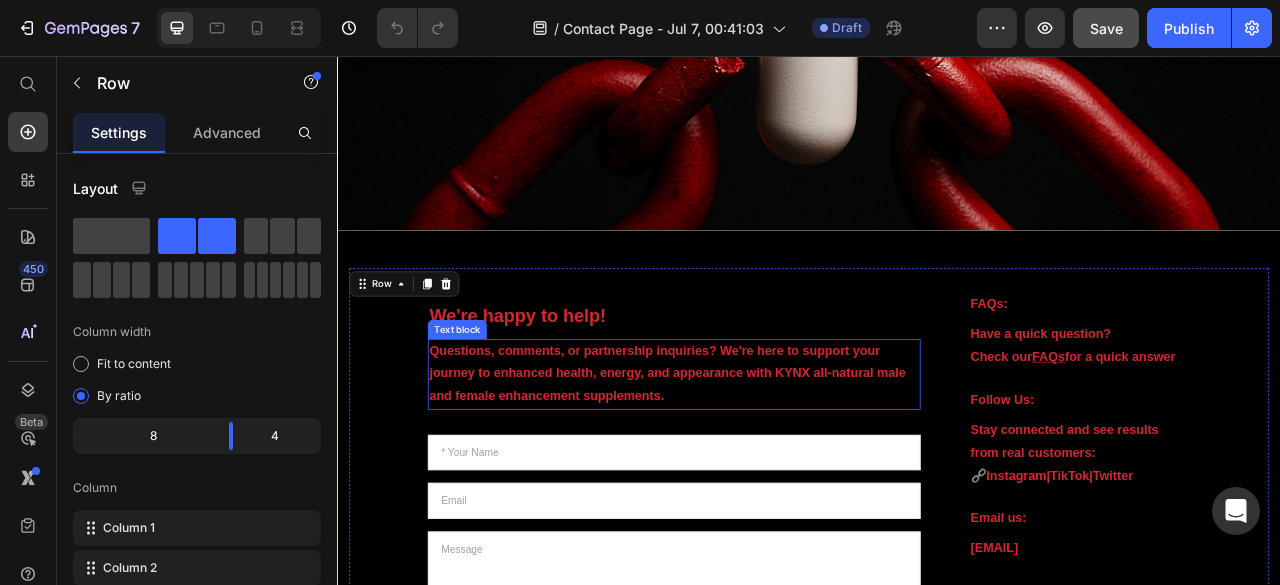scroll, scrollTop: 506, scrollLeft: 0, axis: vertical 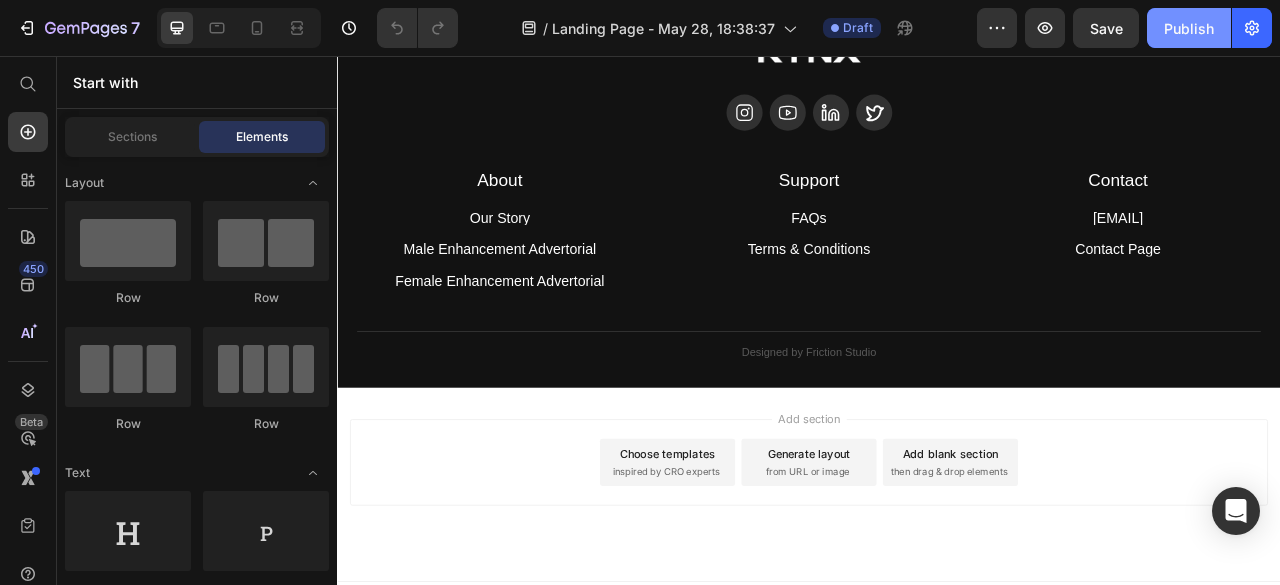 click on "Publish" at bounding box center [1189, 28] 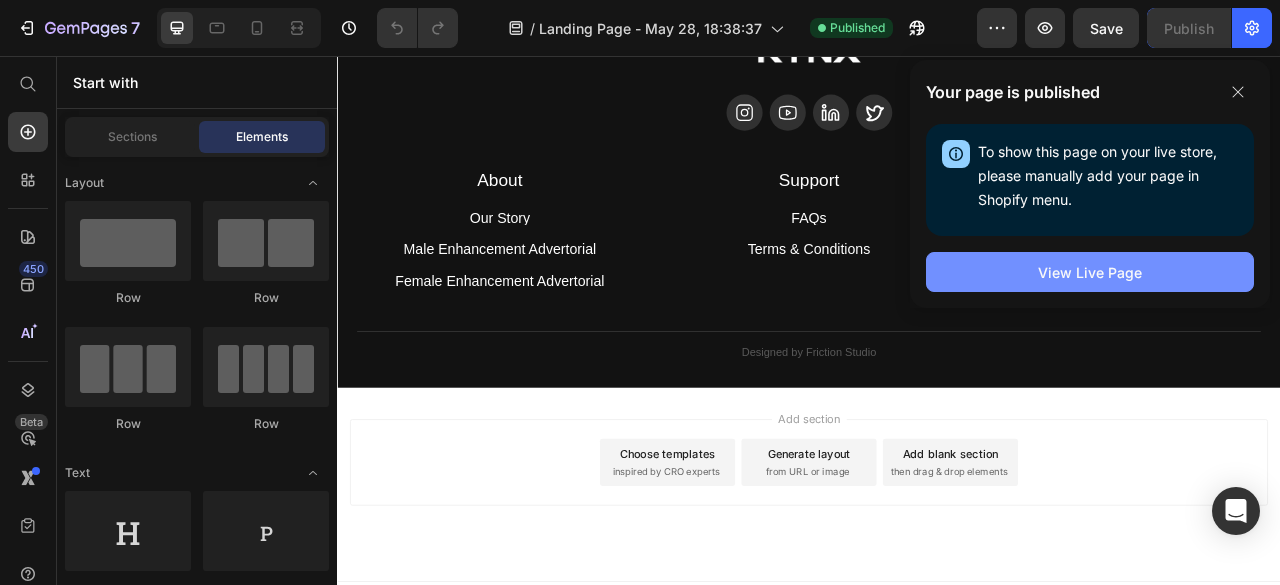 click on "View Live Page" at bounding box center (1090, 272) 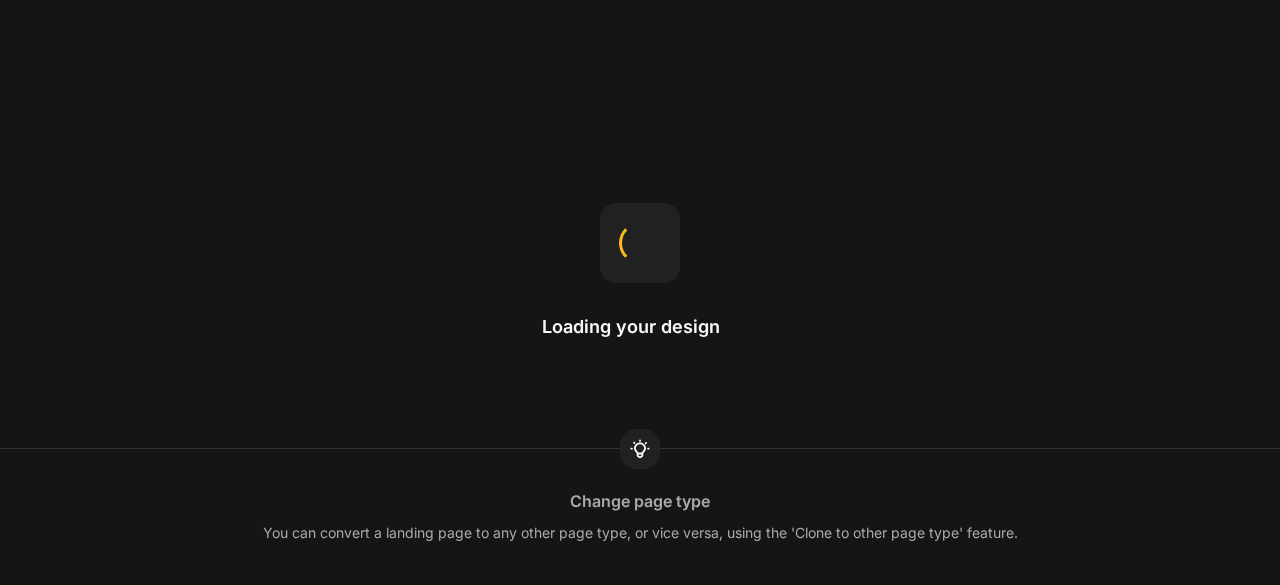 scroll, scrollTop: 0, scrollLeft: 0, axis: both 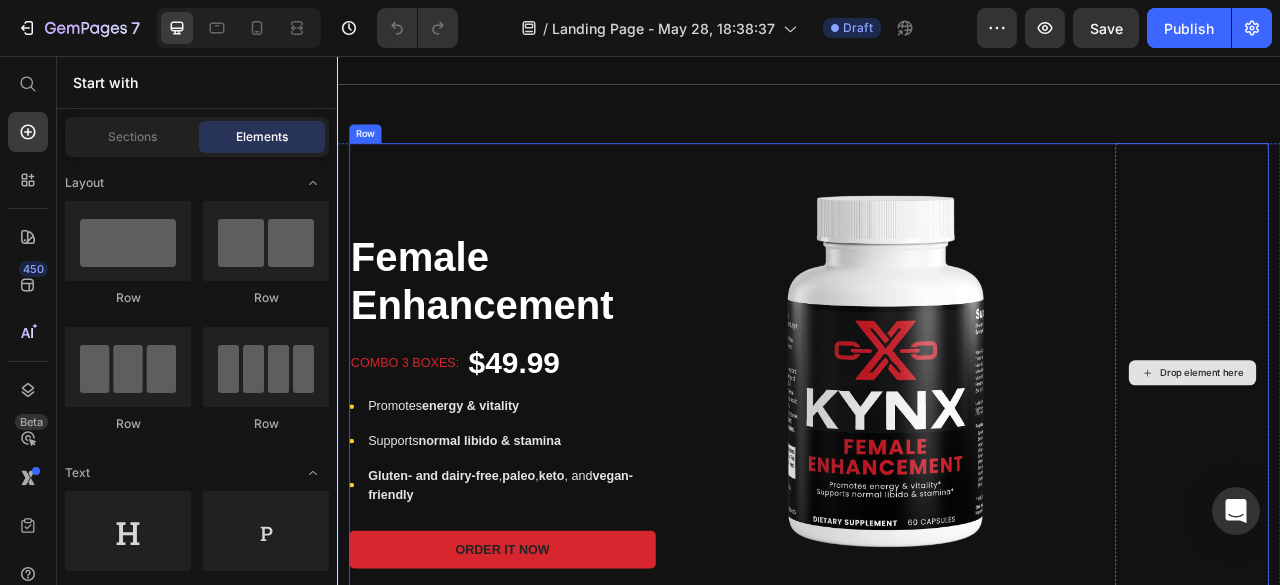 click on "Drop element here" at bounding box center (1424, 459) 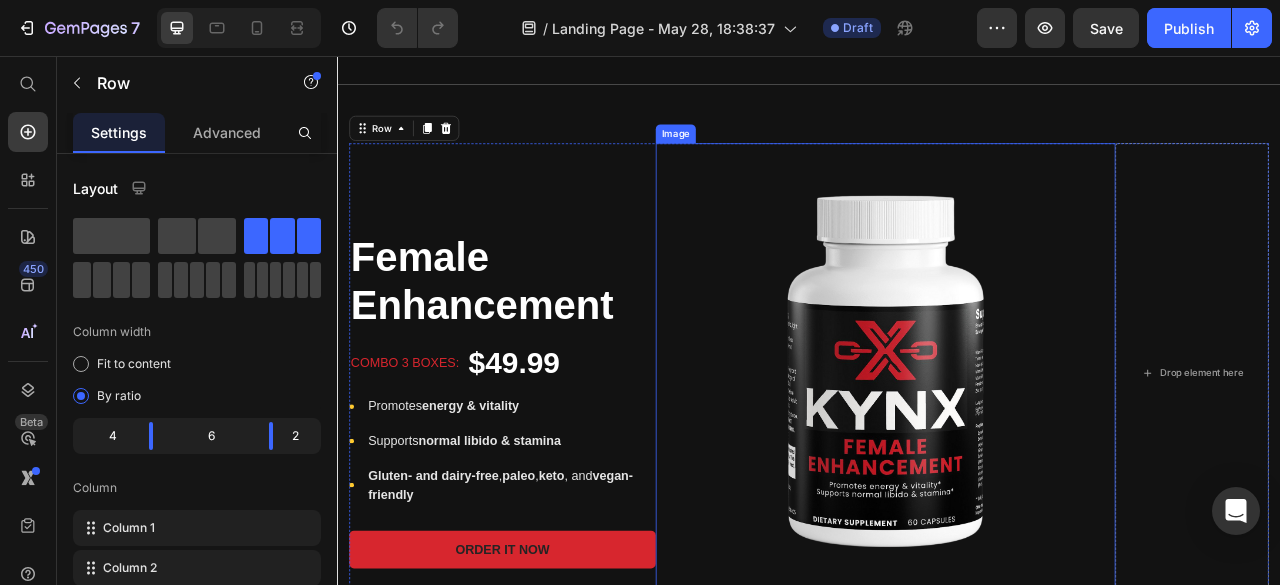 click at bounding box center [1034, 459] 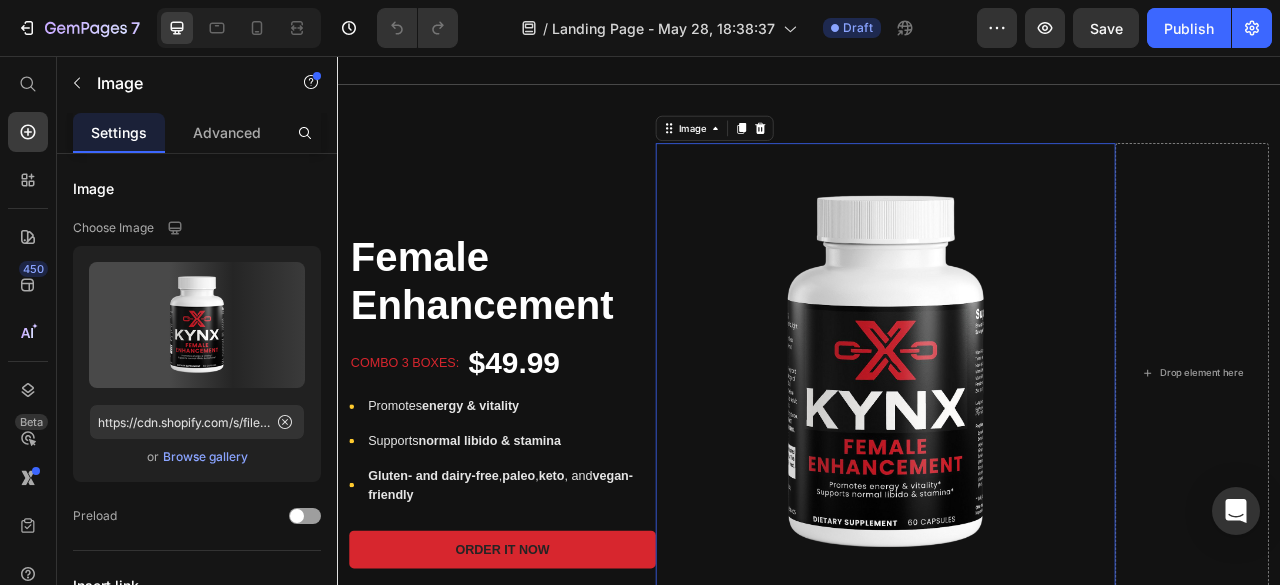 click on "Drop element here" at bounding box center (1424, 459) 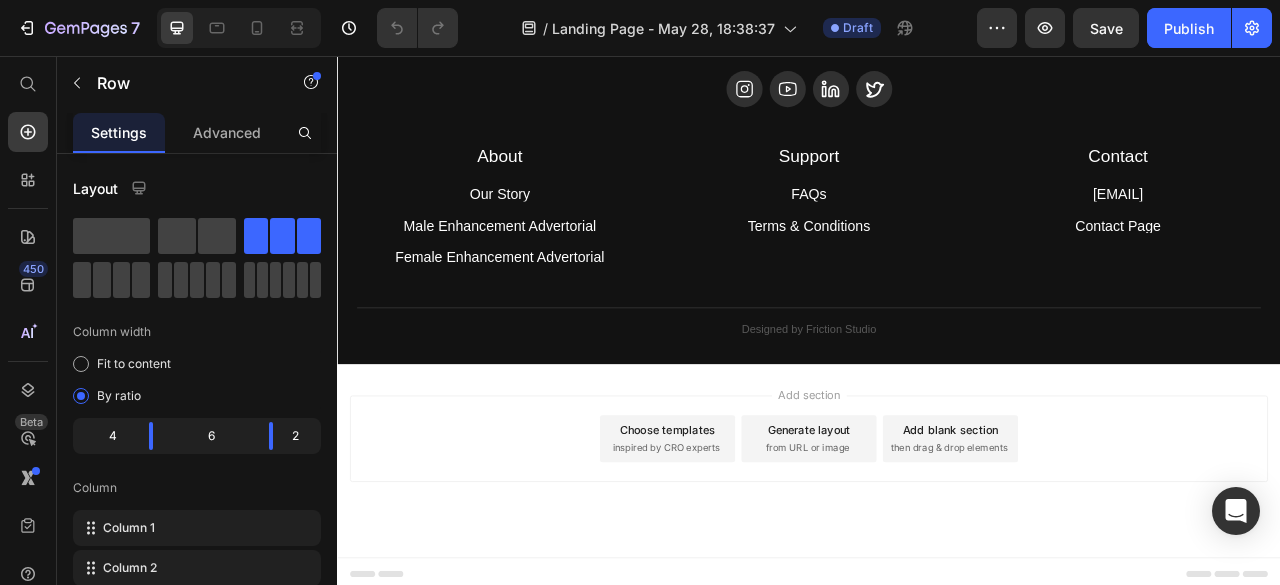 scroll, scrollTop: 6691, scrollLeft: 0, axis: vertical 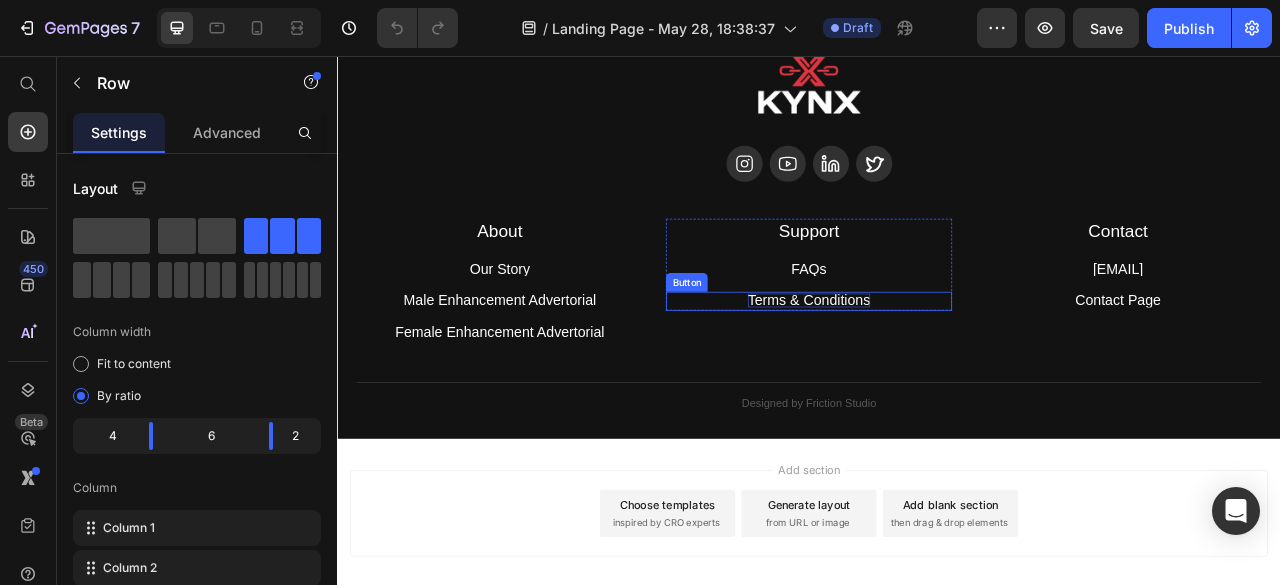 click on "Terms & Conditions" at bounding box center (937, 367) 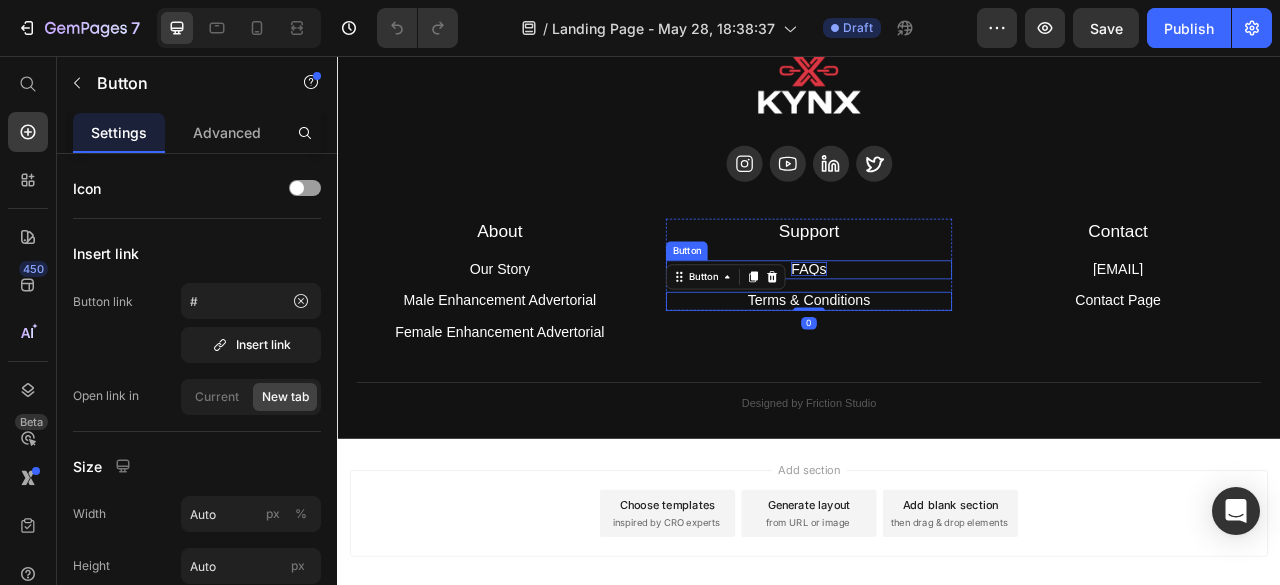click on "FAQs" at bounding box center [936, 327] 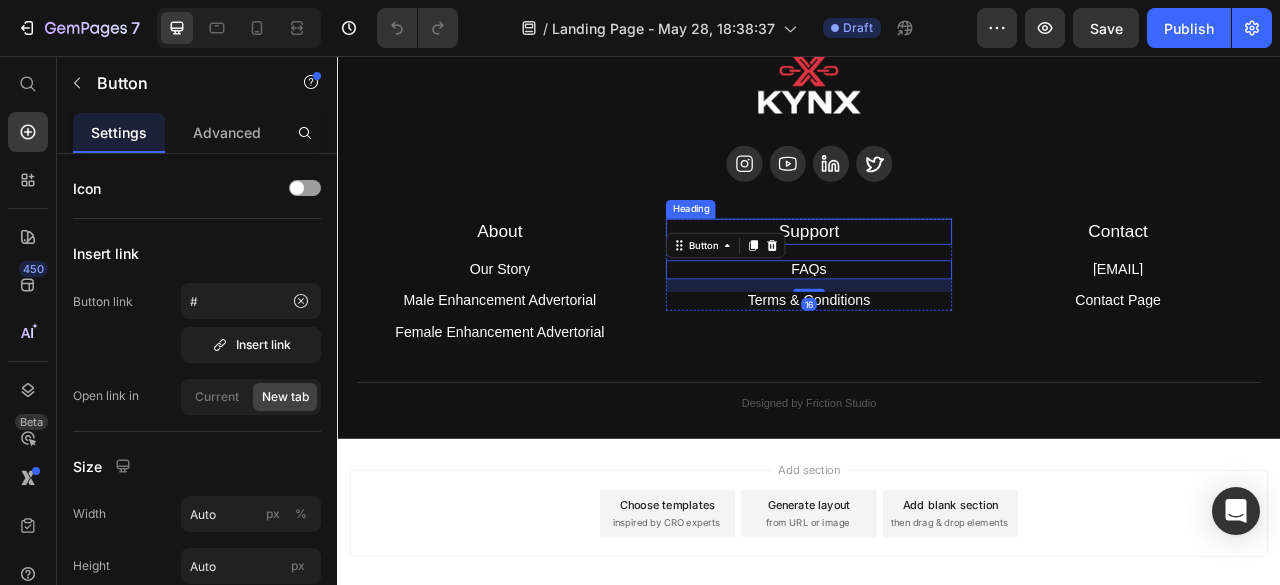 click on "Support" at bounding box center [936, 279] 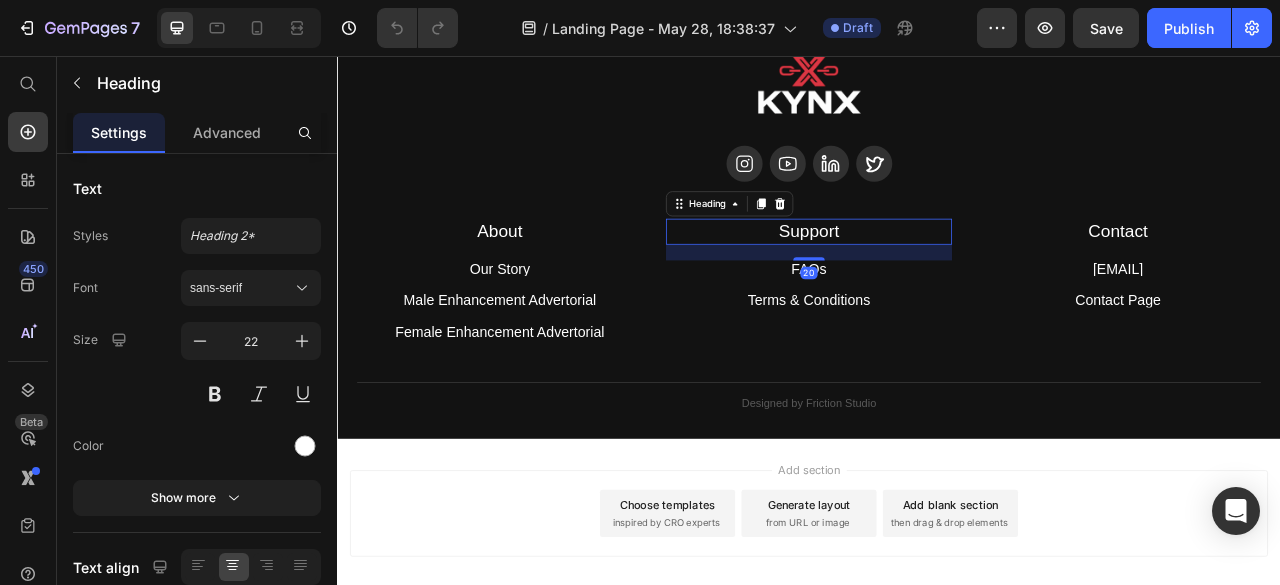 click on "Support" at bounding box center (936, 279) 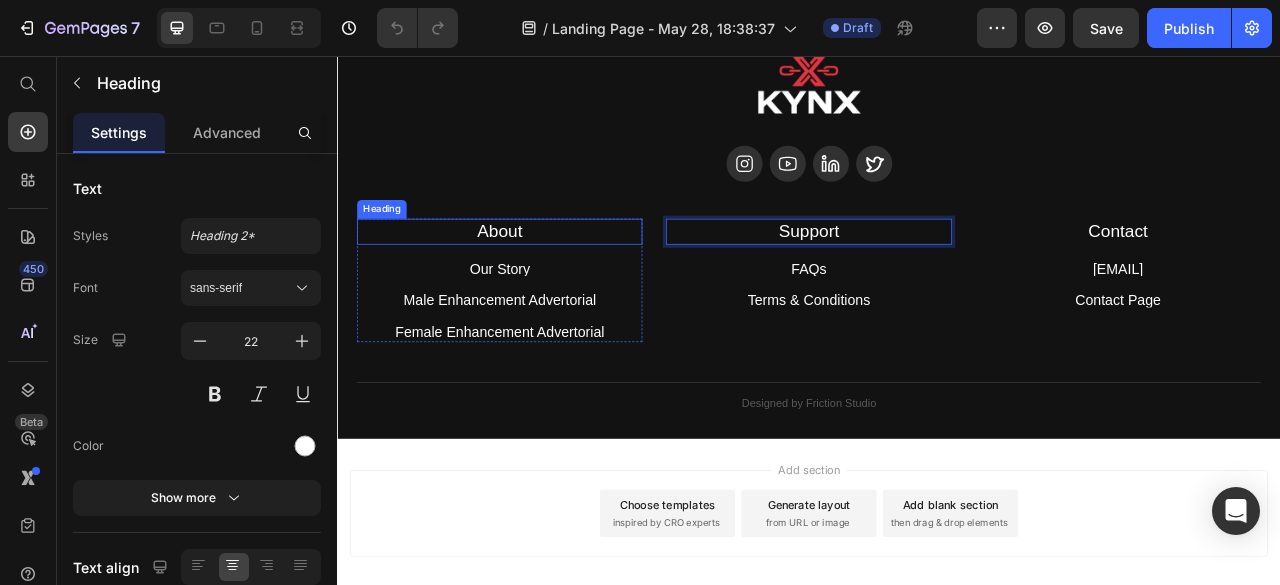 click on "About" at bounding box center (543, 279) 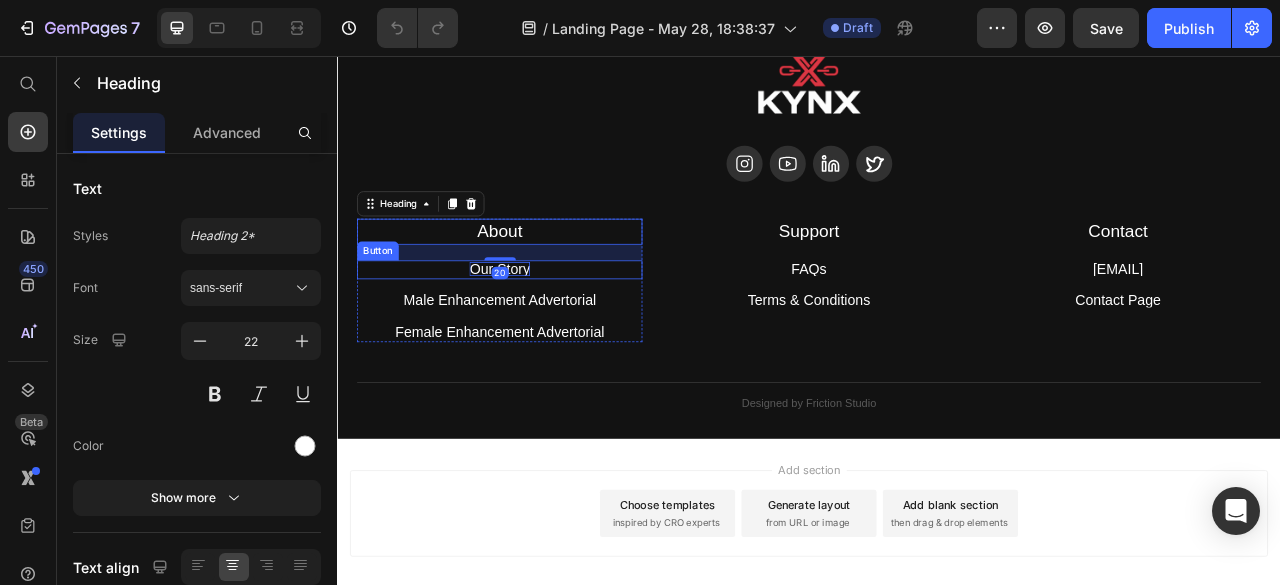 click on "Our Story" at bounding box center (543, 327) 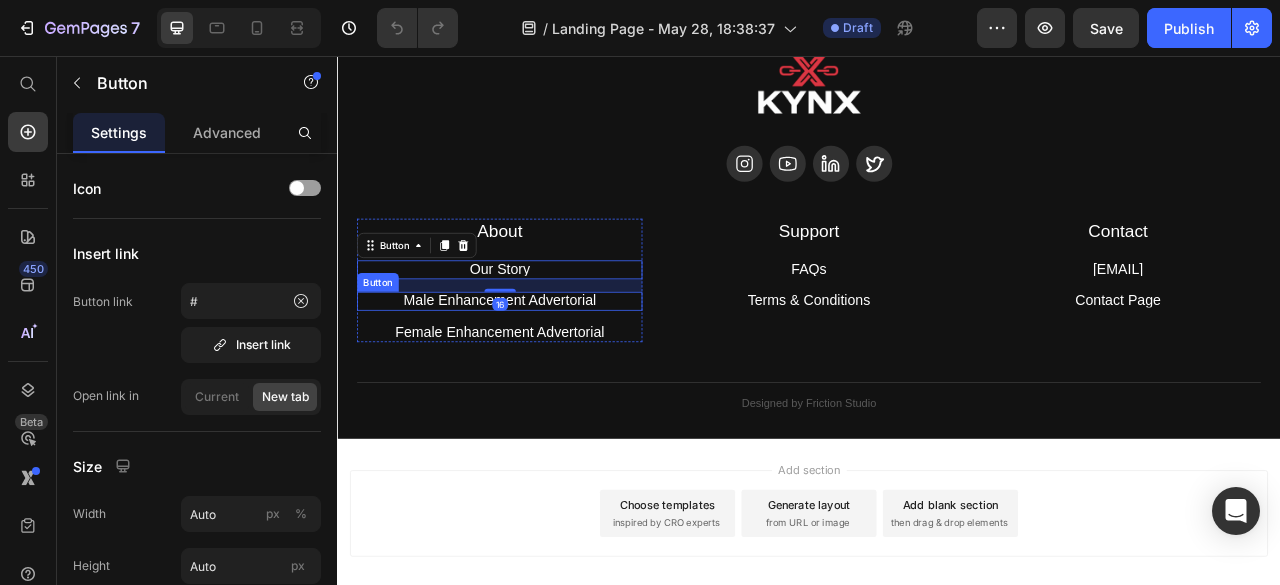 click on "Male Enhancement Advertorial   Button" at bounding box center (543, 368) 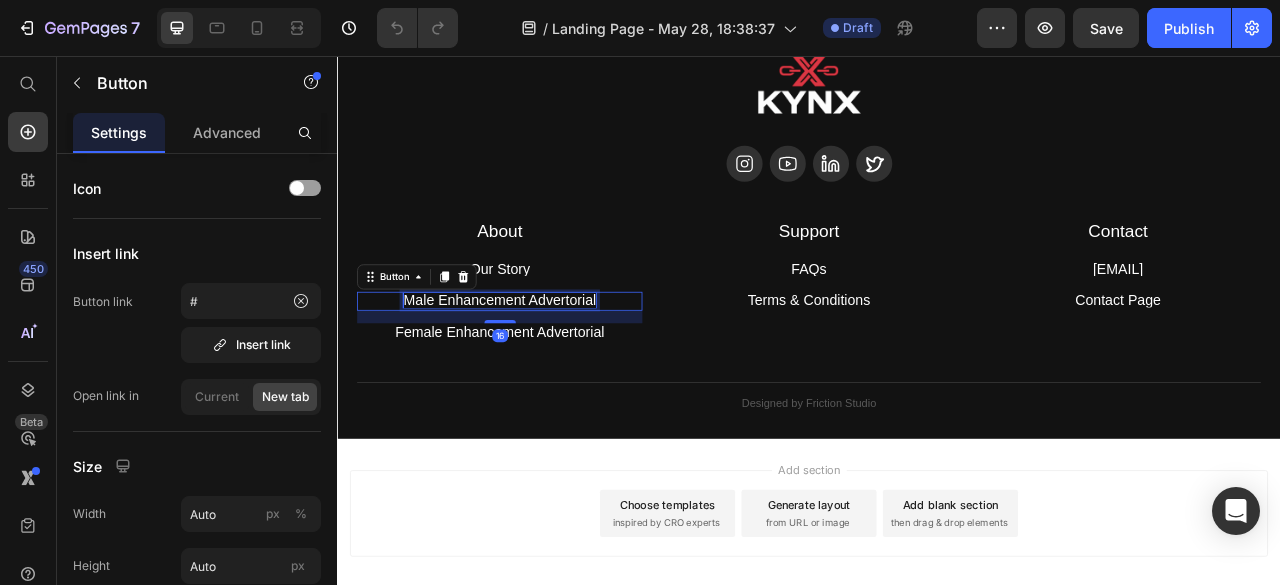 click on "Male Enhancement Advertorial" at bounding box center [543, 367] 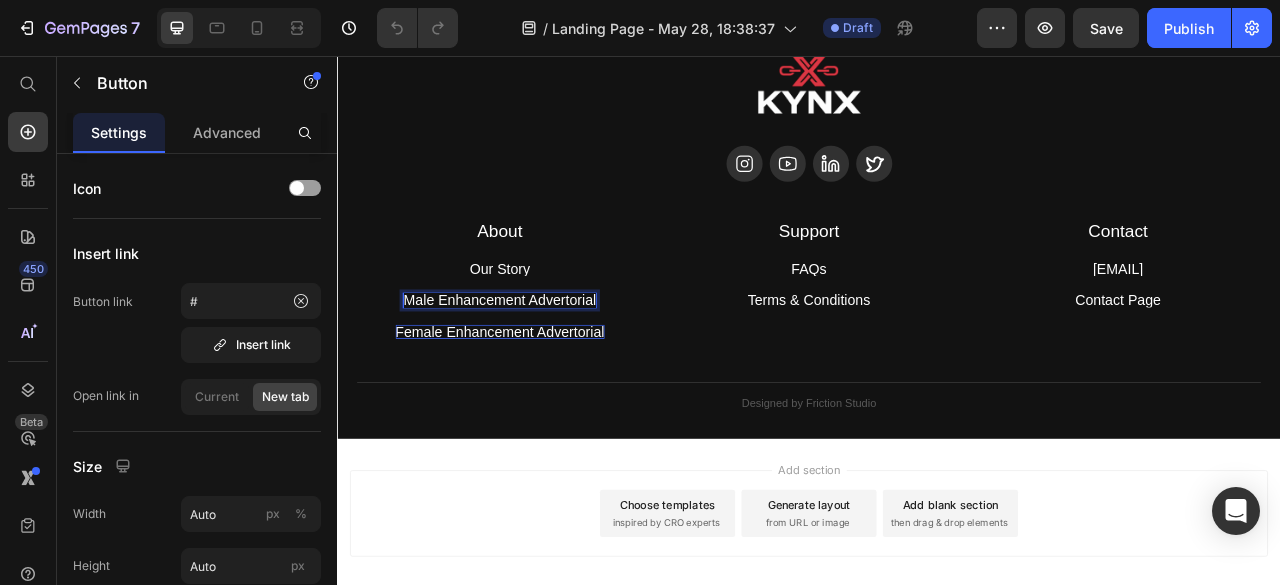 click on "Female Enhancement Advertorial" at bounding box center [544, 407] 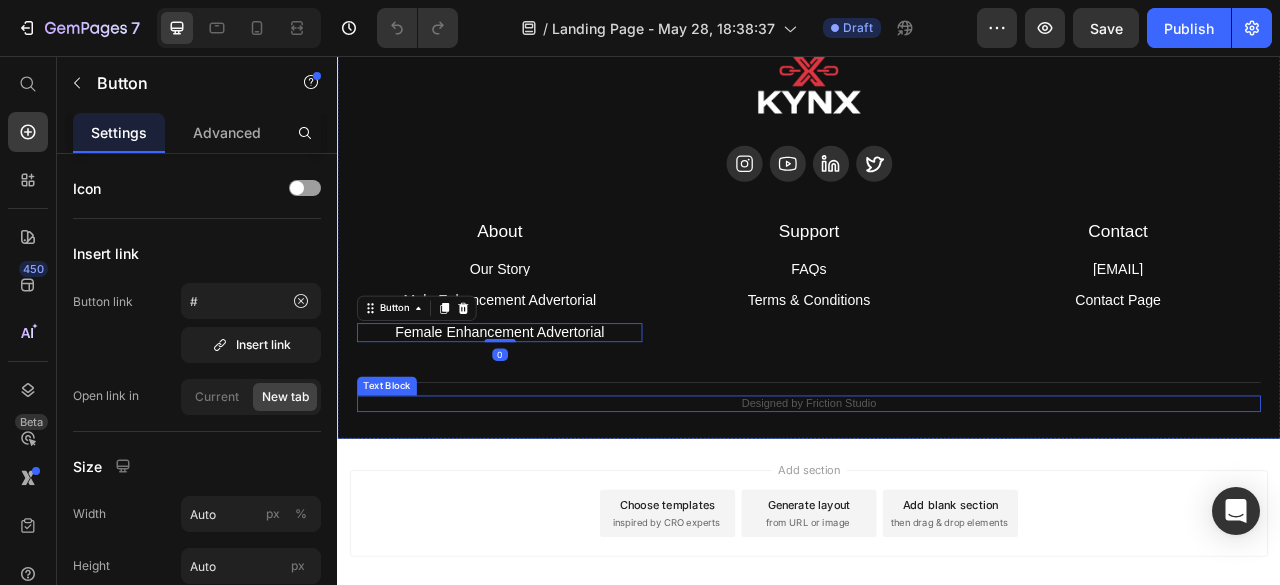 click on "Designed by Friction Studio" at bounding box center (937, 498) 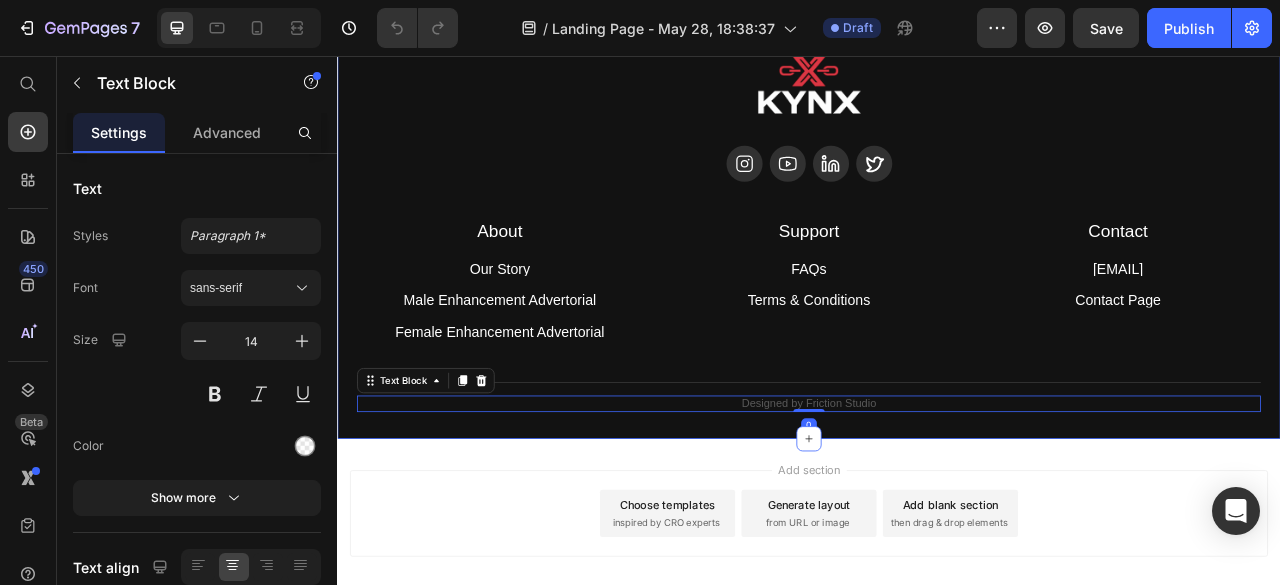 click on "Image
Icon
Icon
Icon
Icon Row
About Accordion
Support Accordion
Contact Accordion Row About Heading Our Story Button Male Enhancement Advertorial Button Female Enhancement Advertorial   Button Row Support Heading FAQs Button Terms & Conditions Button Row Contact Heading hello@kynyxessentials.com Button Contact Page Button Row Row Row                Title Line Designed by Friction Studio Text Block   0 Section 10" at bounding box center [937, 264] 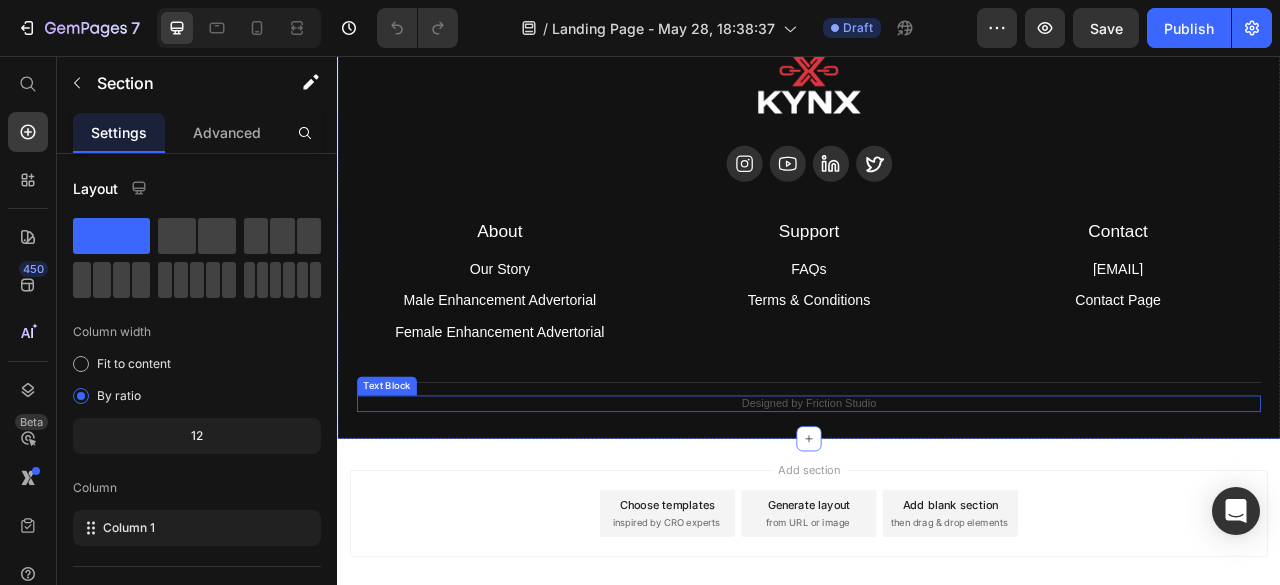 click on "Designed by Friction Studio" at bounding box center (937, 498) 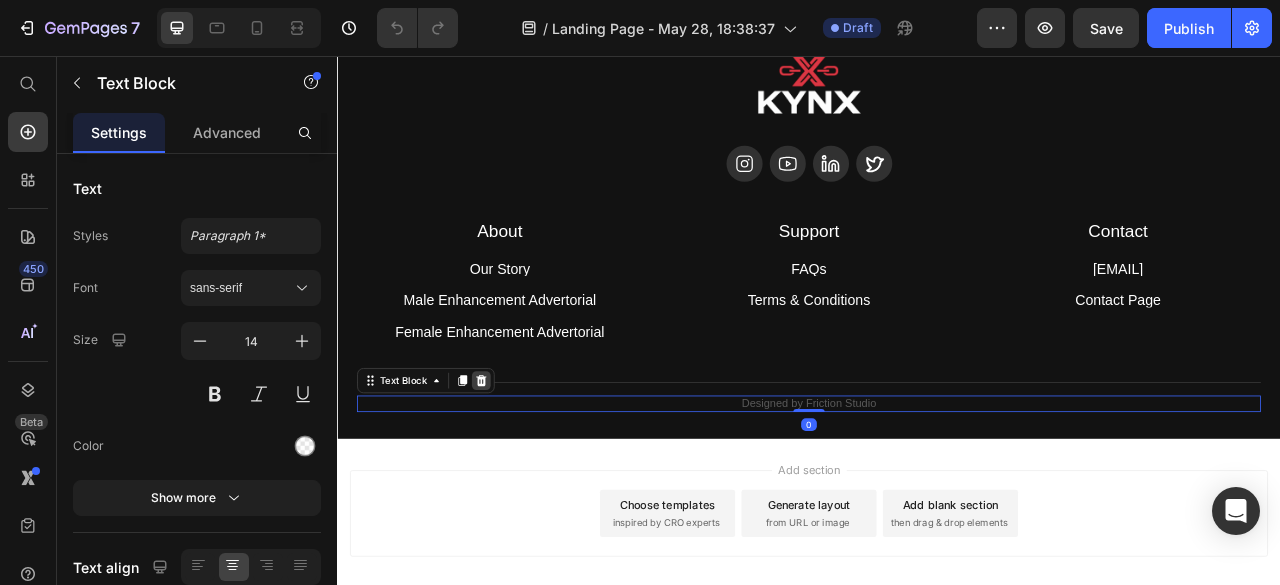 click 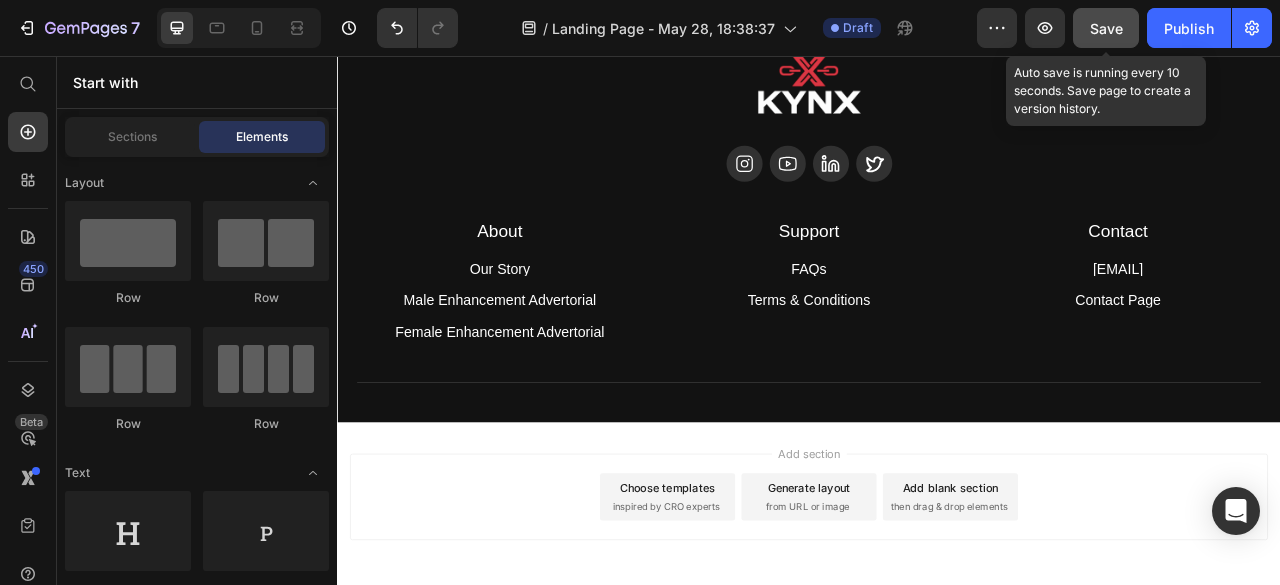 click on "Save" 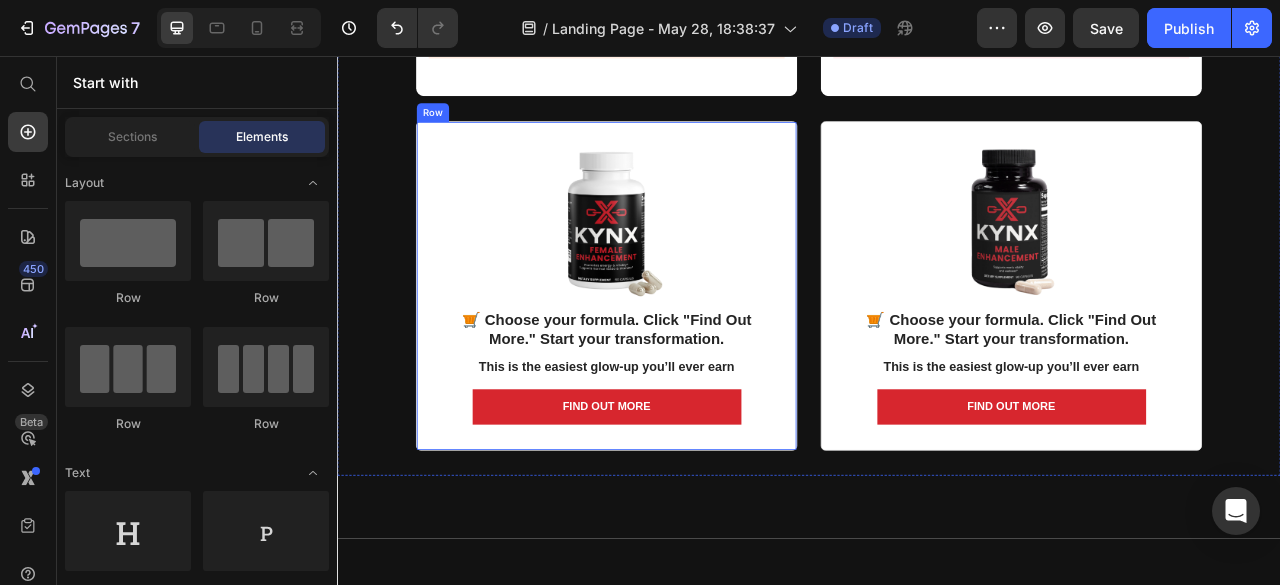 scroll, scrollTop: 0, scrollLeft: 0, axis: both 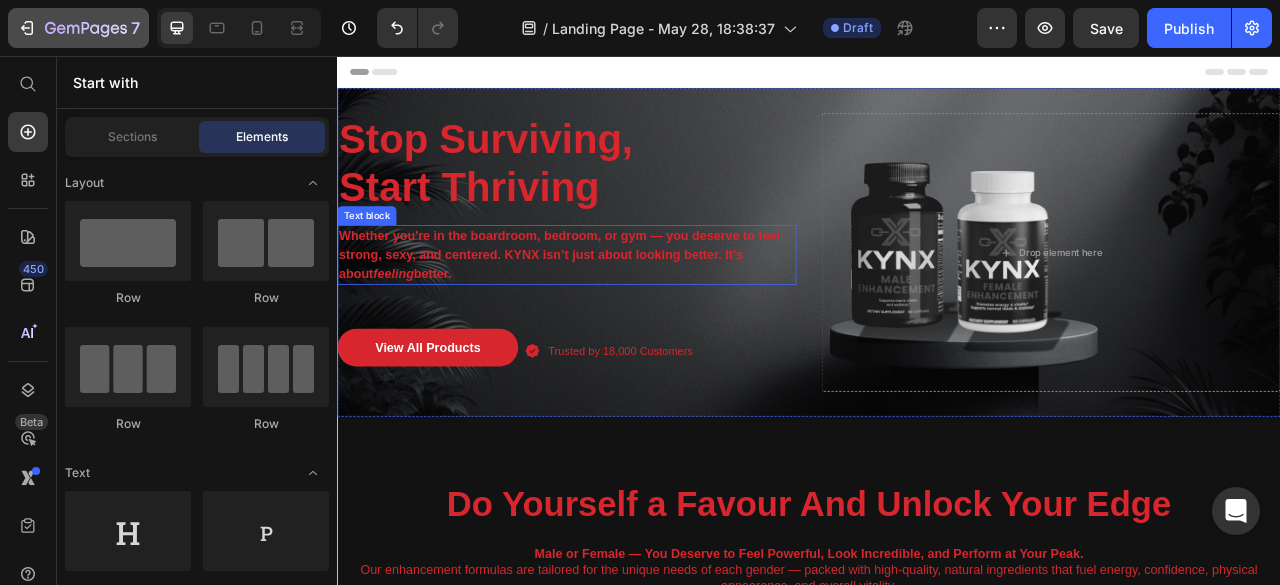 click 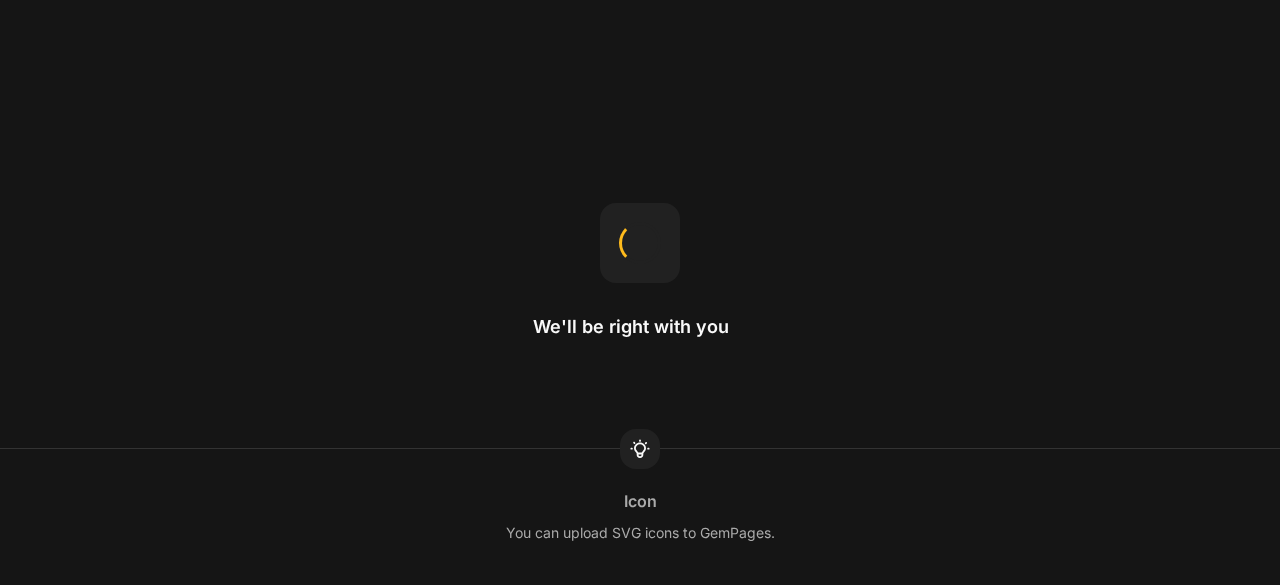 scroll, scrollTop: 0, scrollLeft: 0, axis: both 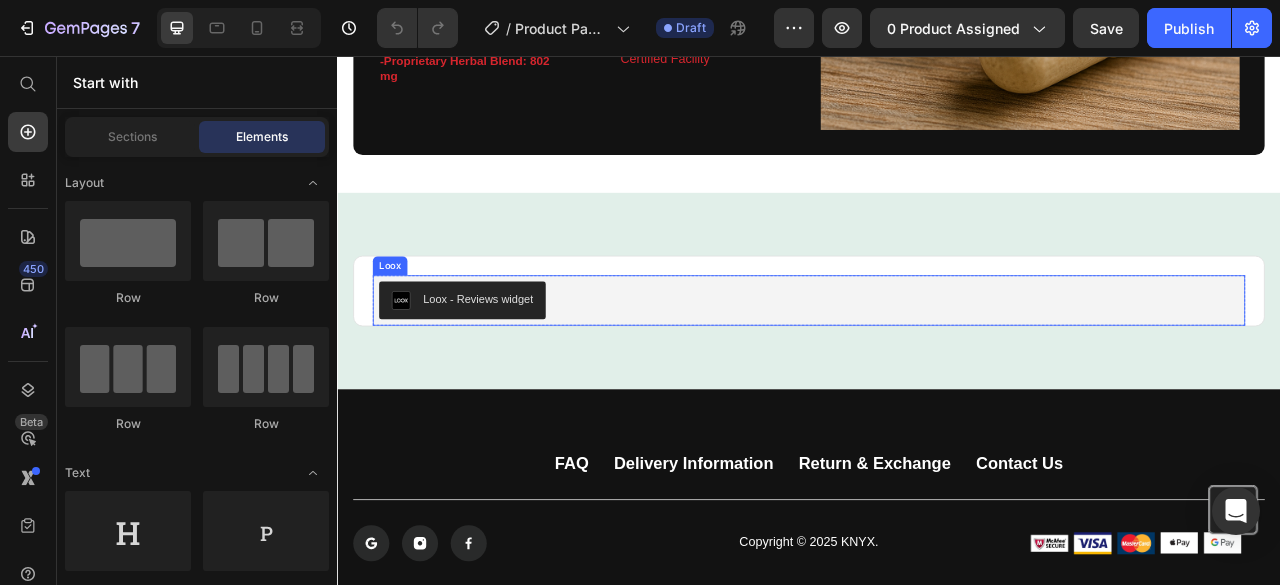 click on "Loox - Reviews widget" at bounding box center [516, 365] 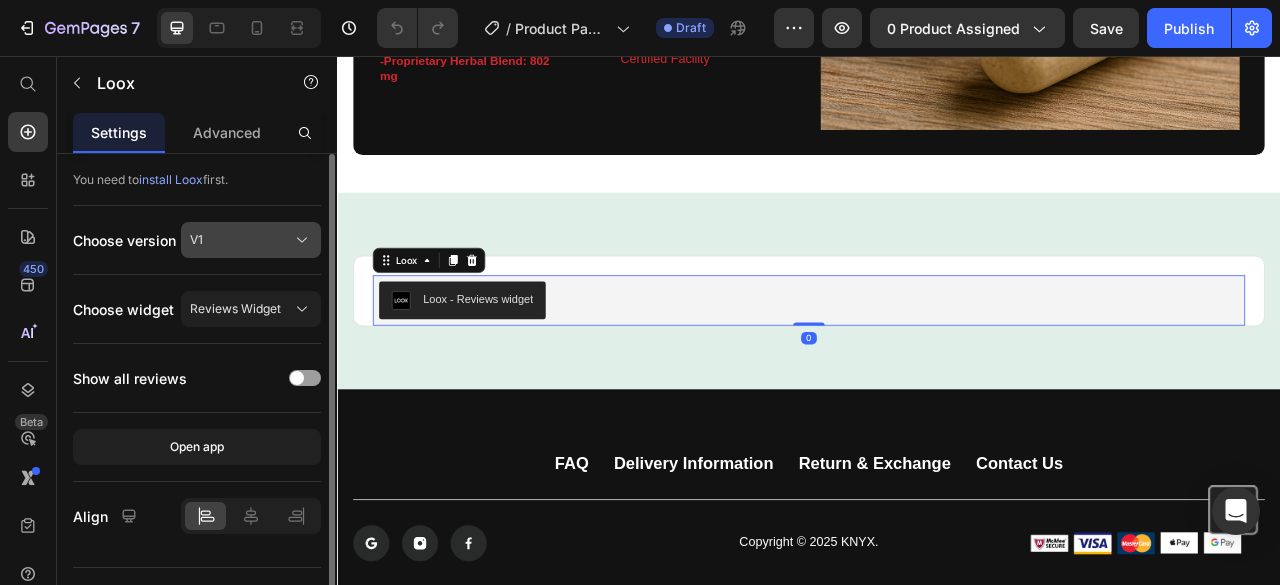 click on "V1" at bounding box center (251, 240) 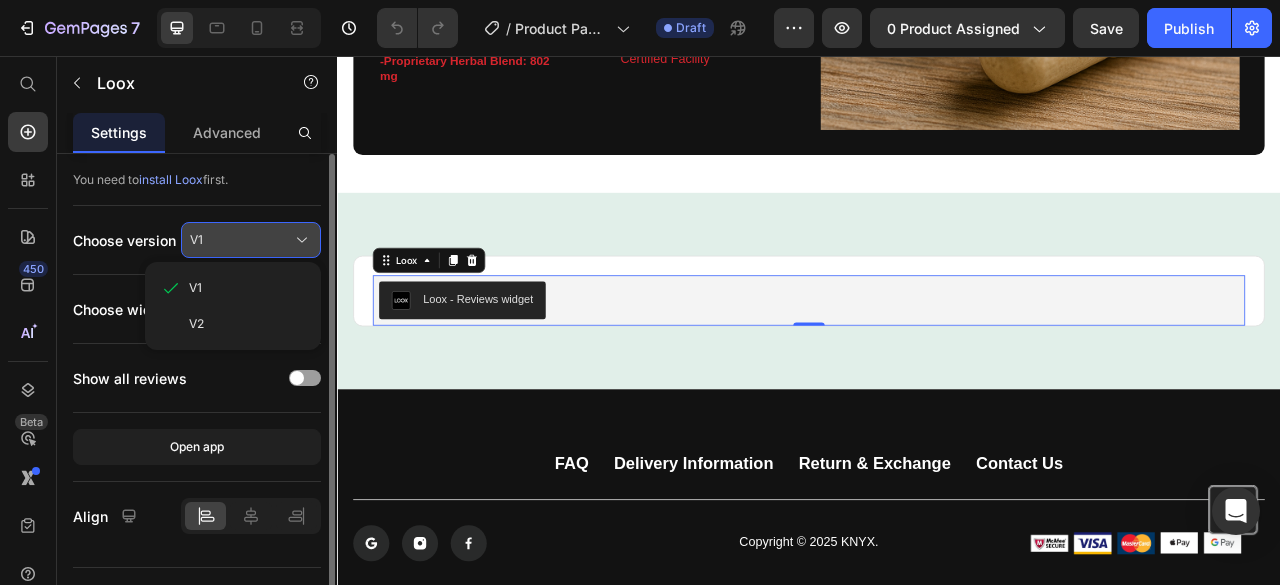 click on "V1" at bounding box center (251, 240) 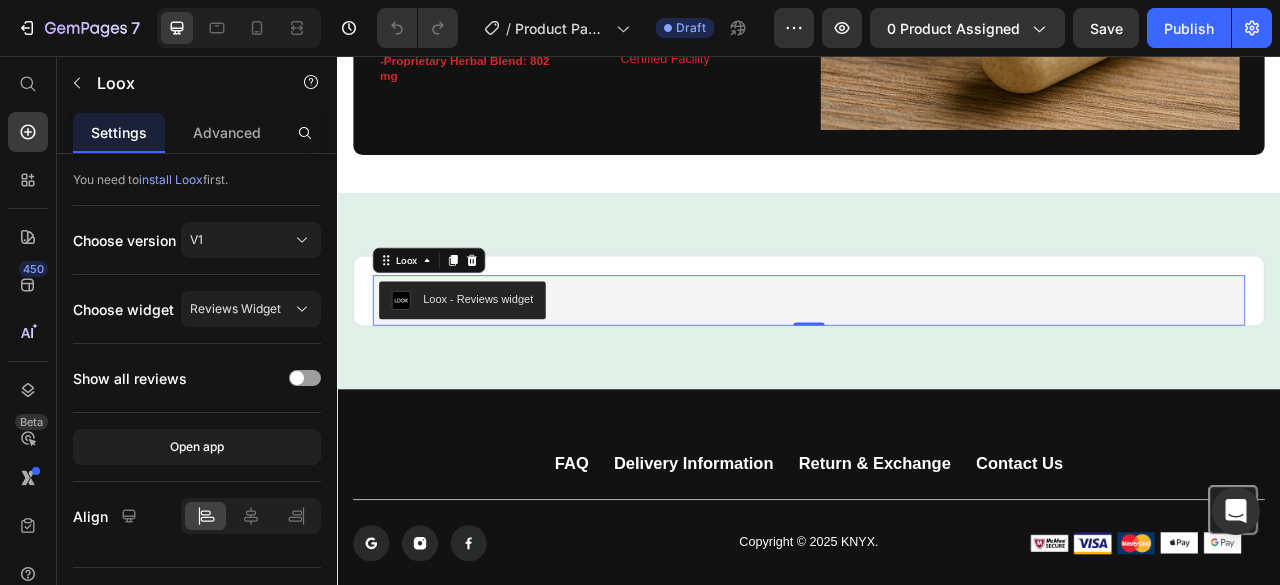 click on "Loox - Reviews widget" at bounding box center [516, 365] 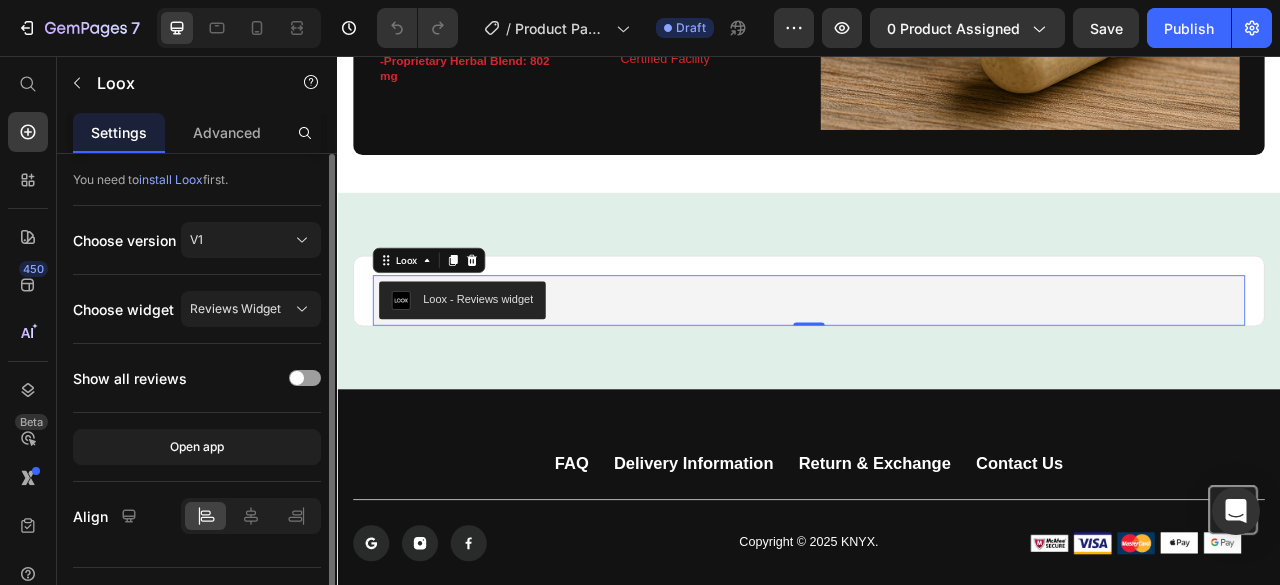click on "install Loox" at bounding box center (171, 179) 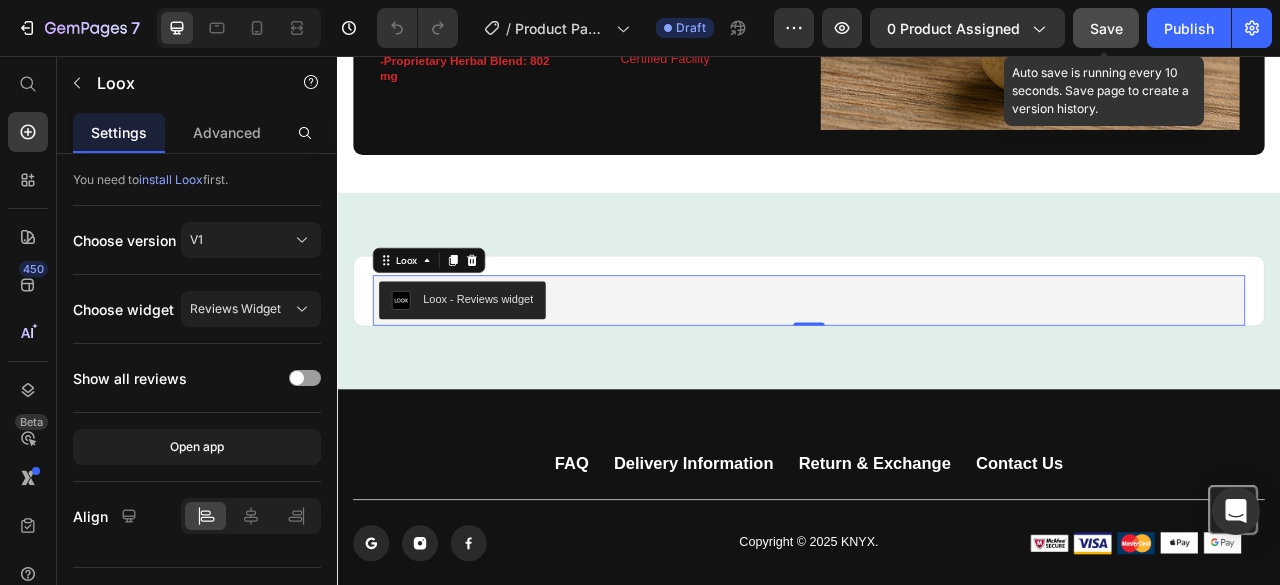 click on "Save" at bounding box center [1106, 28] 